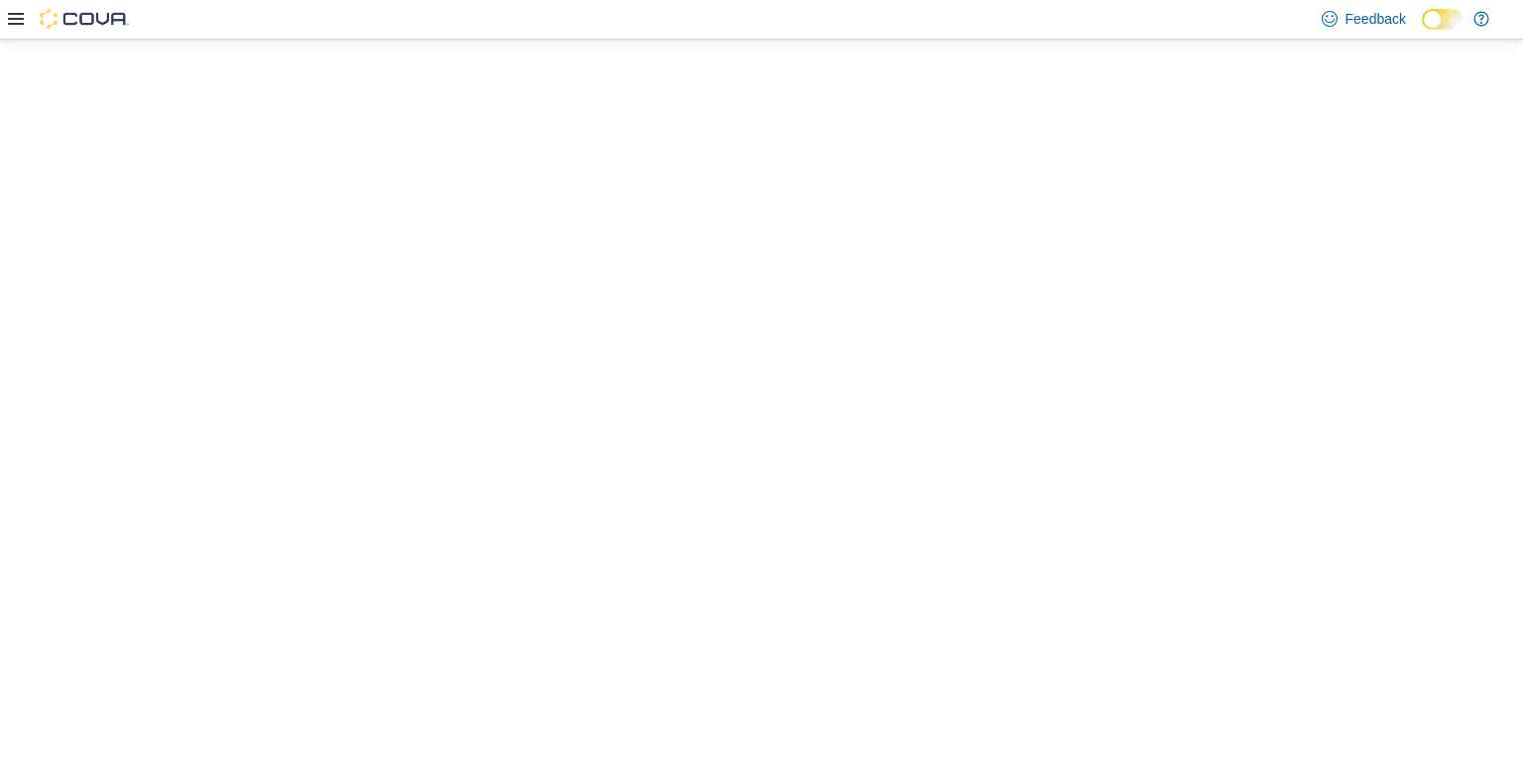 scroll, scrollTop: 0, scrollLeft: 0, axis: both 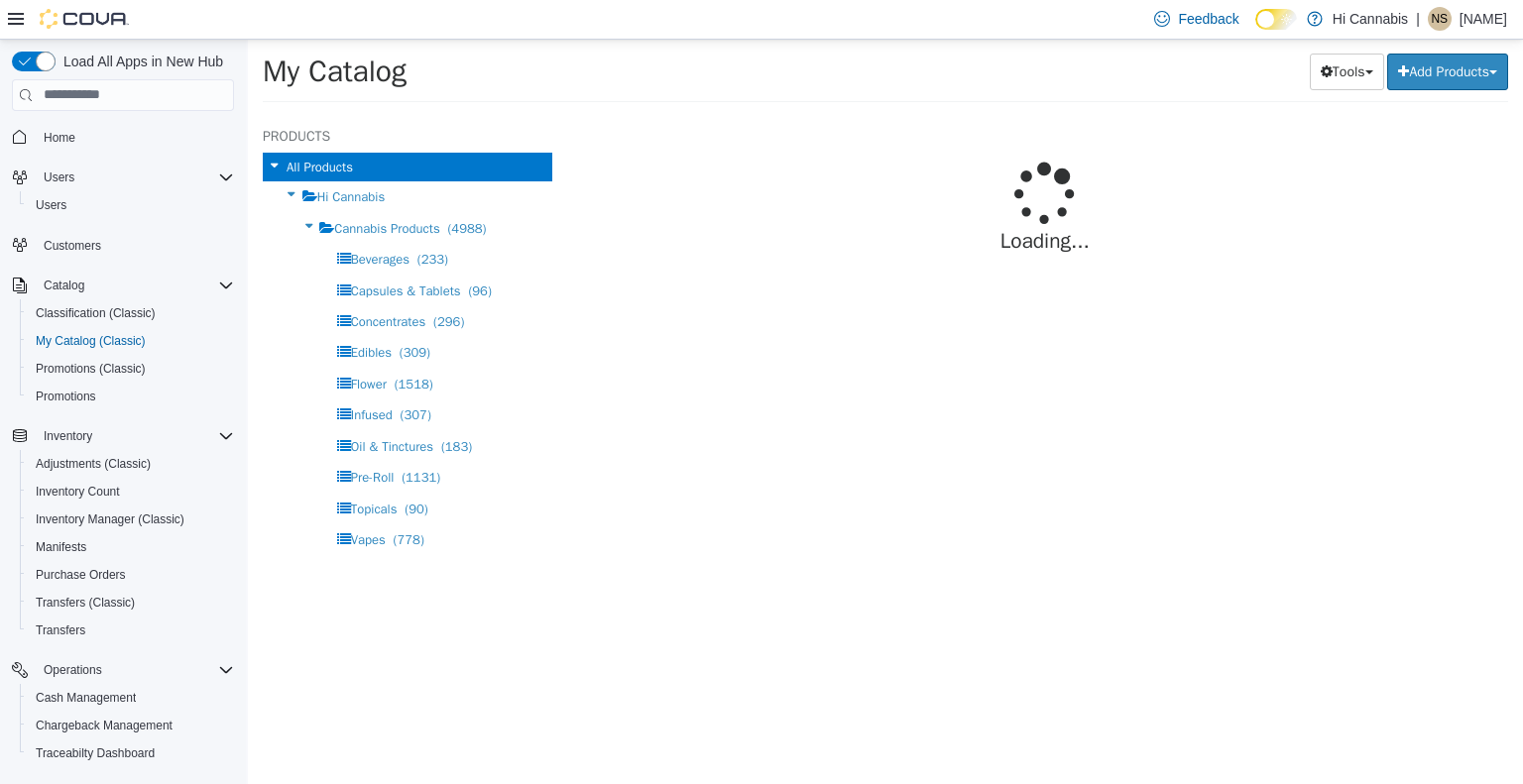 select on "**********" 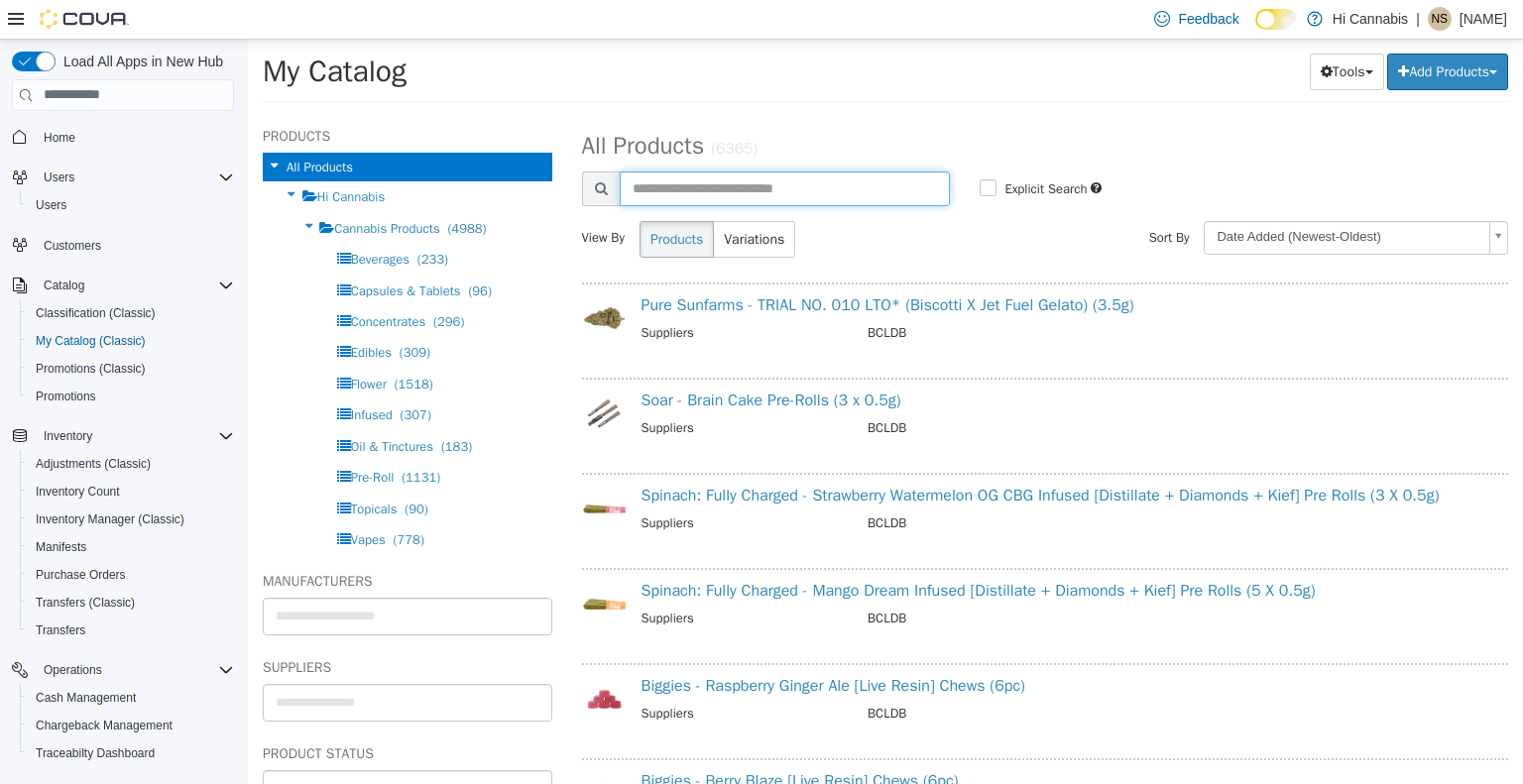 click at bounding box center [785, 187] 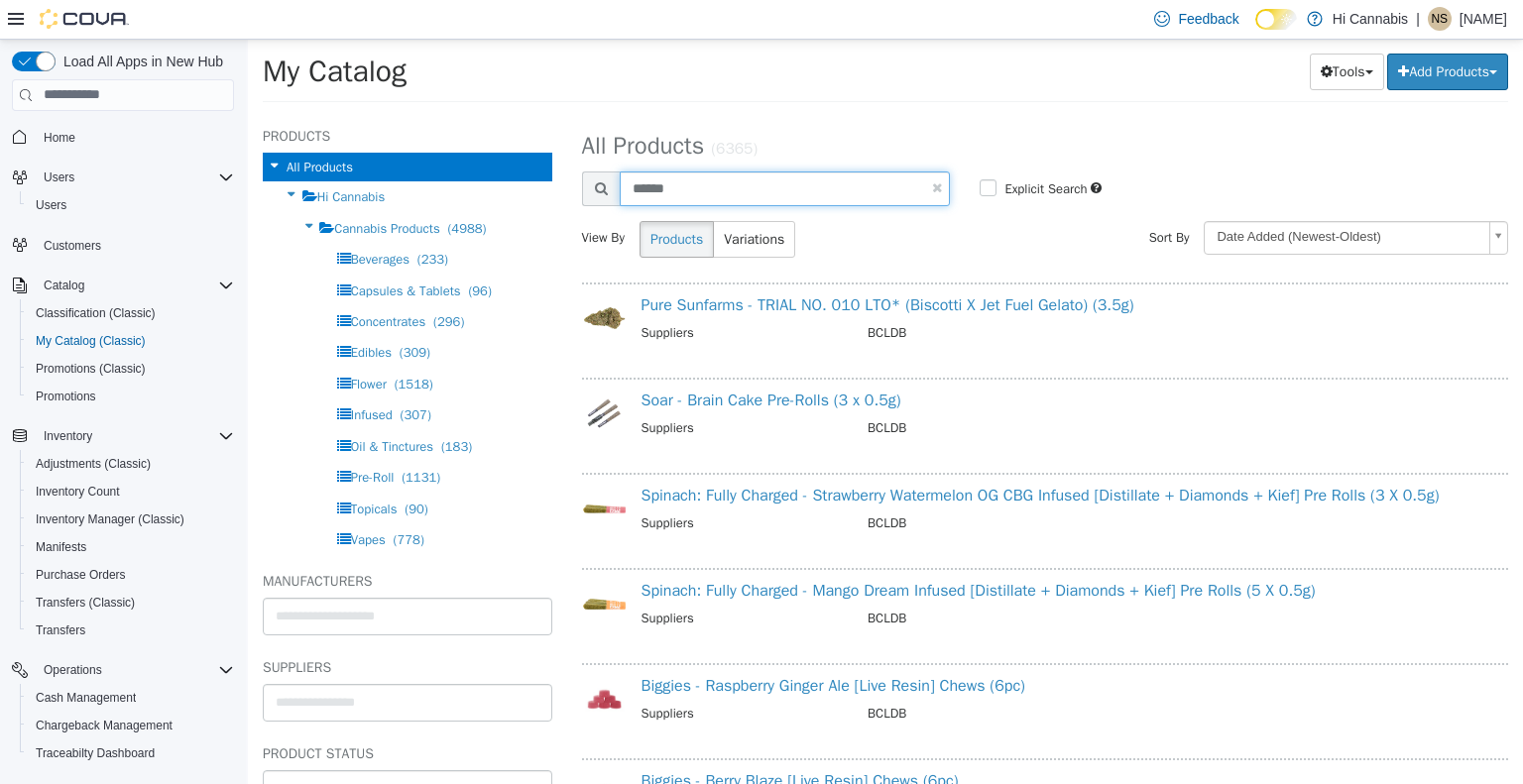 type on "******" 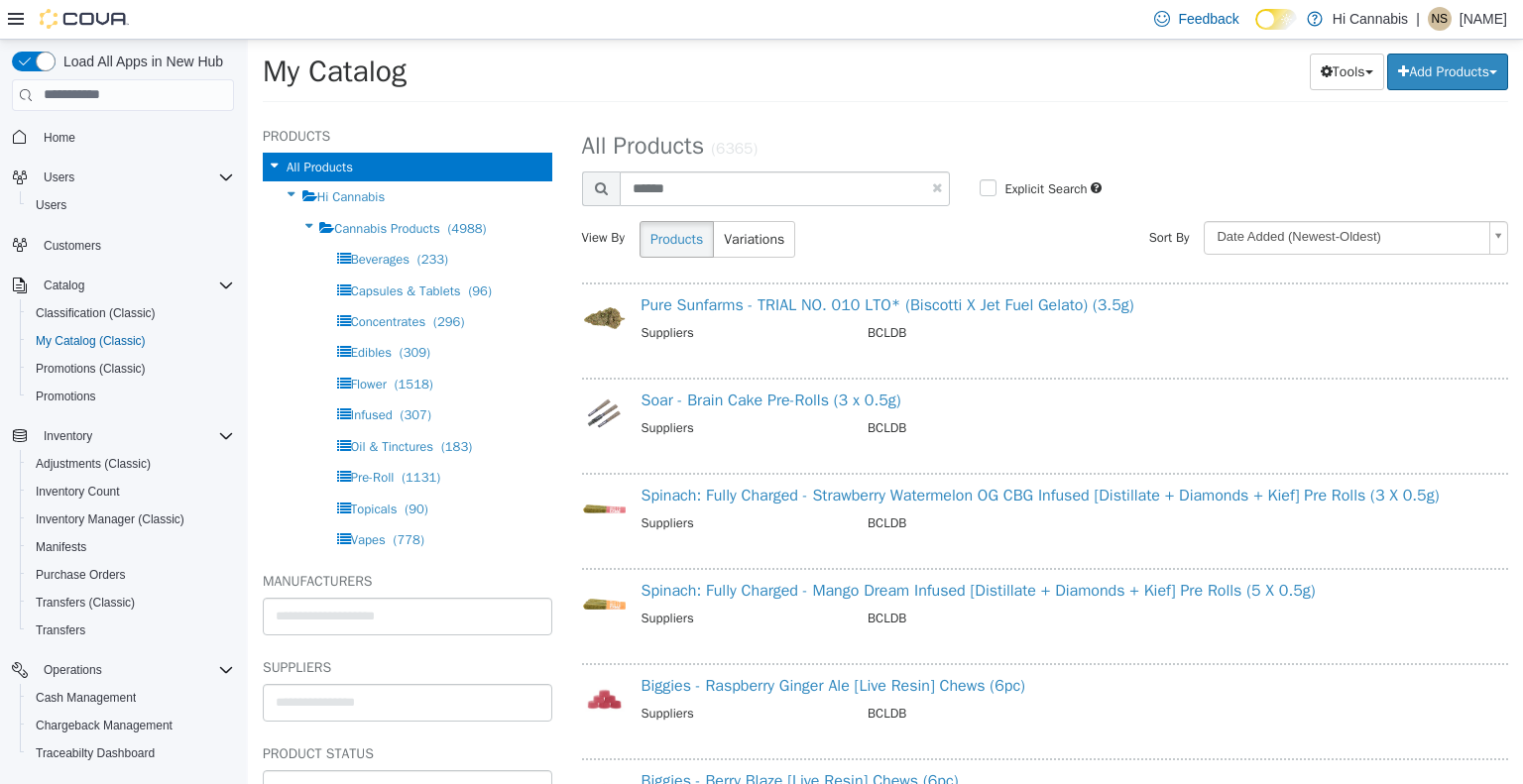 select on "**********" 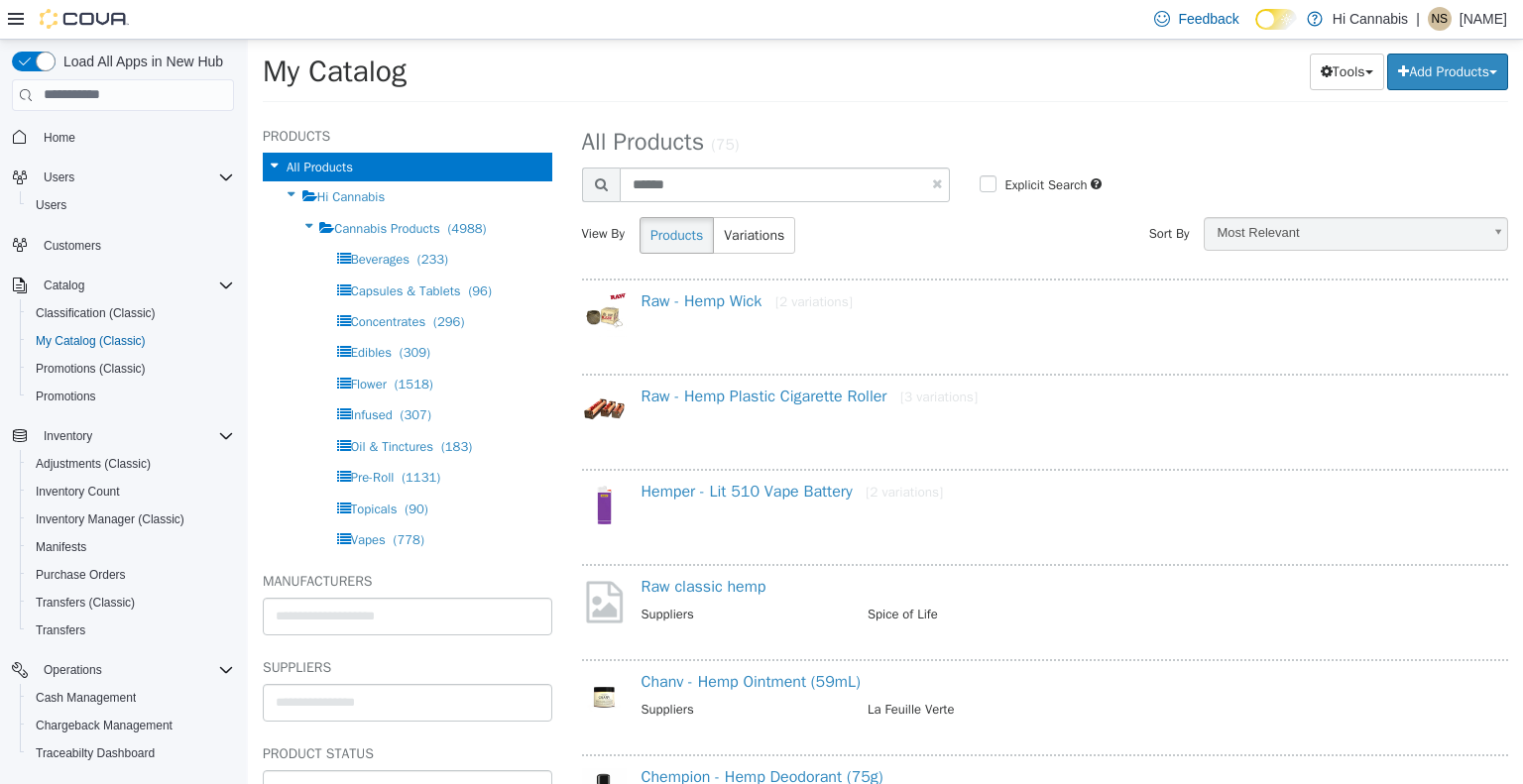 scroll, scrollTop: 0, scrollLeft: 0, axis: both 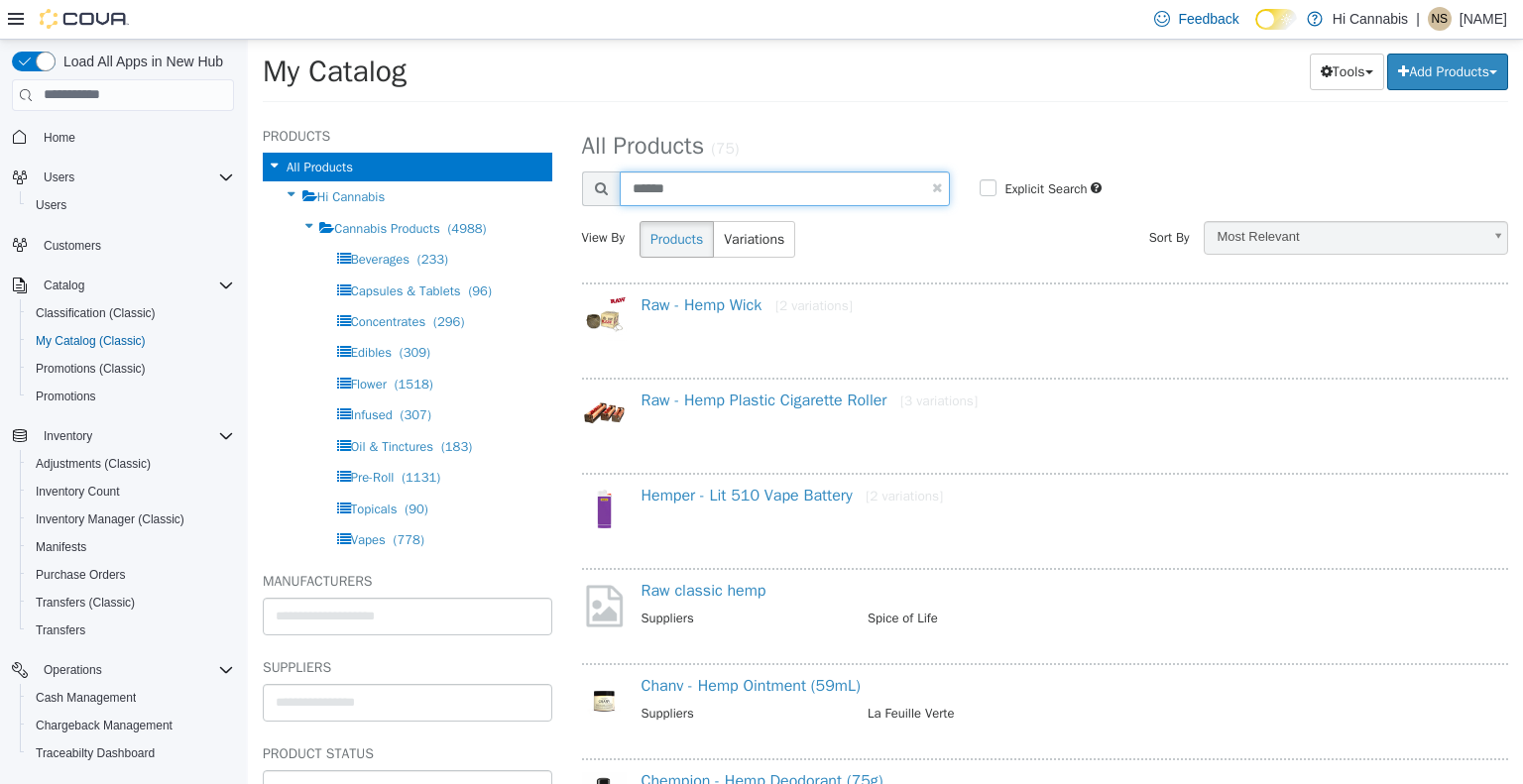 click on "******" at bounding box center (785, 187) 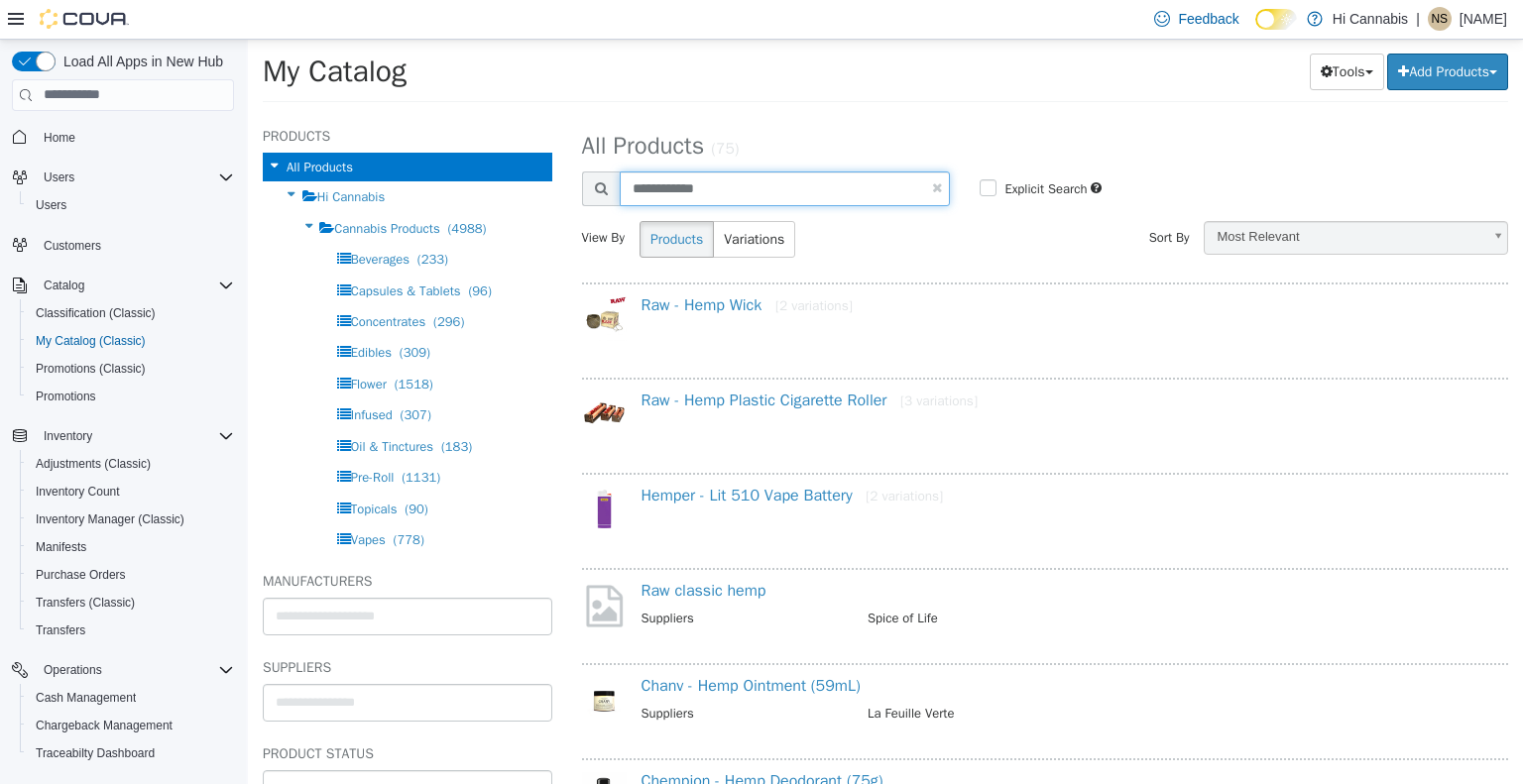 type on "**********" 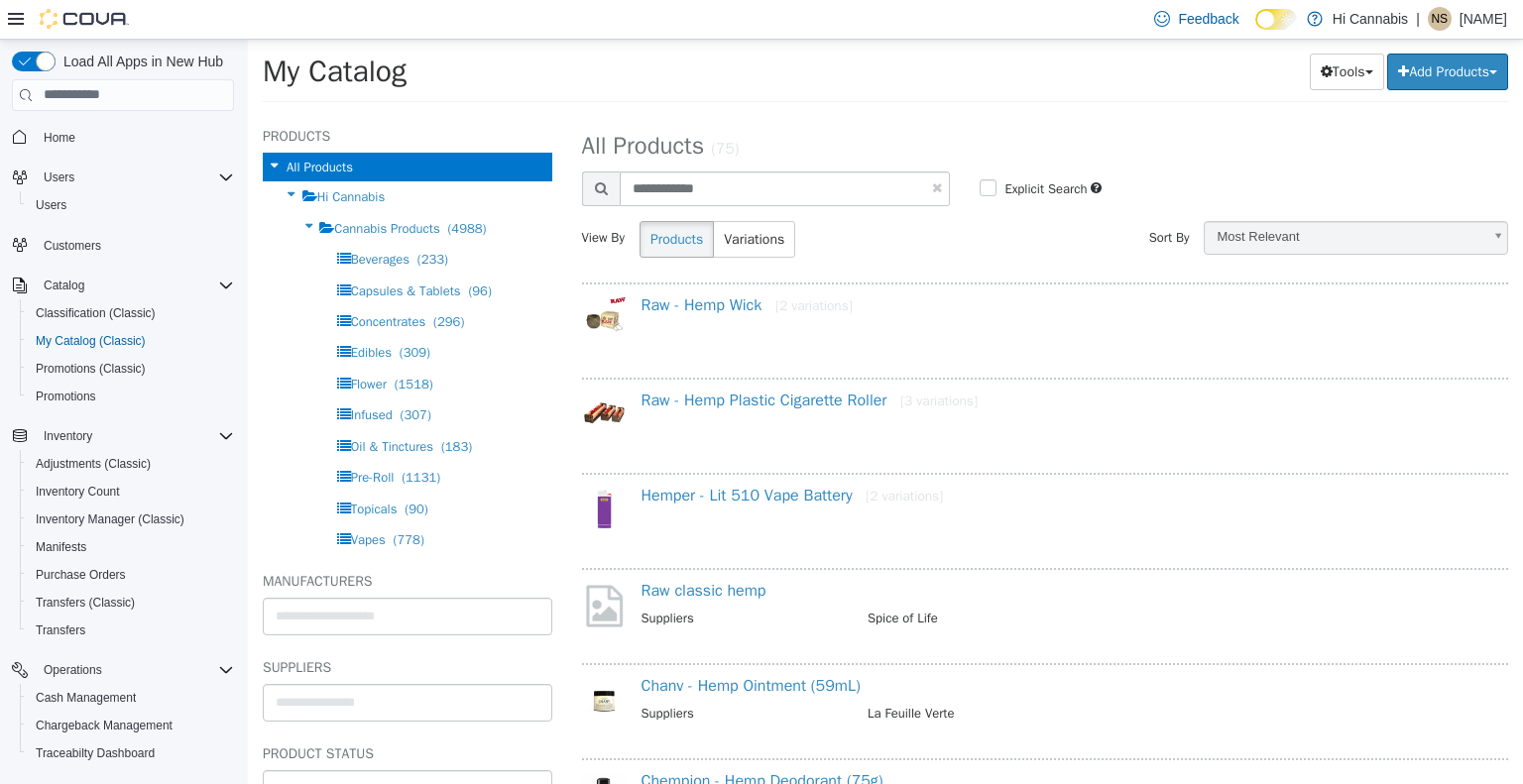 select on "**********" 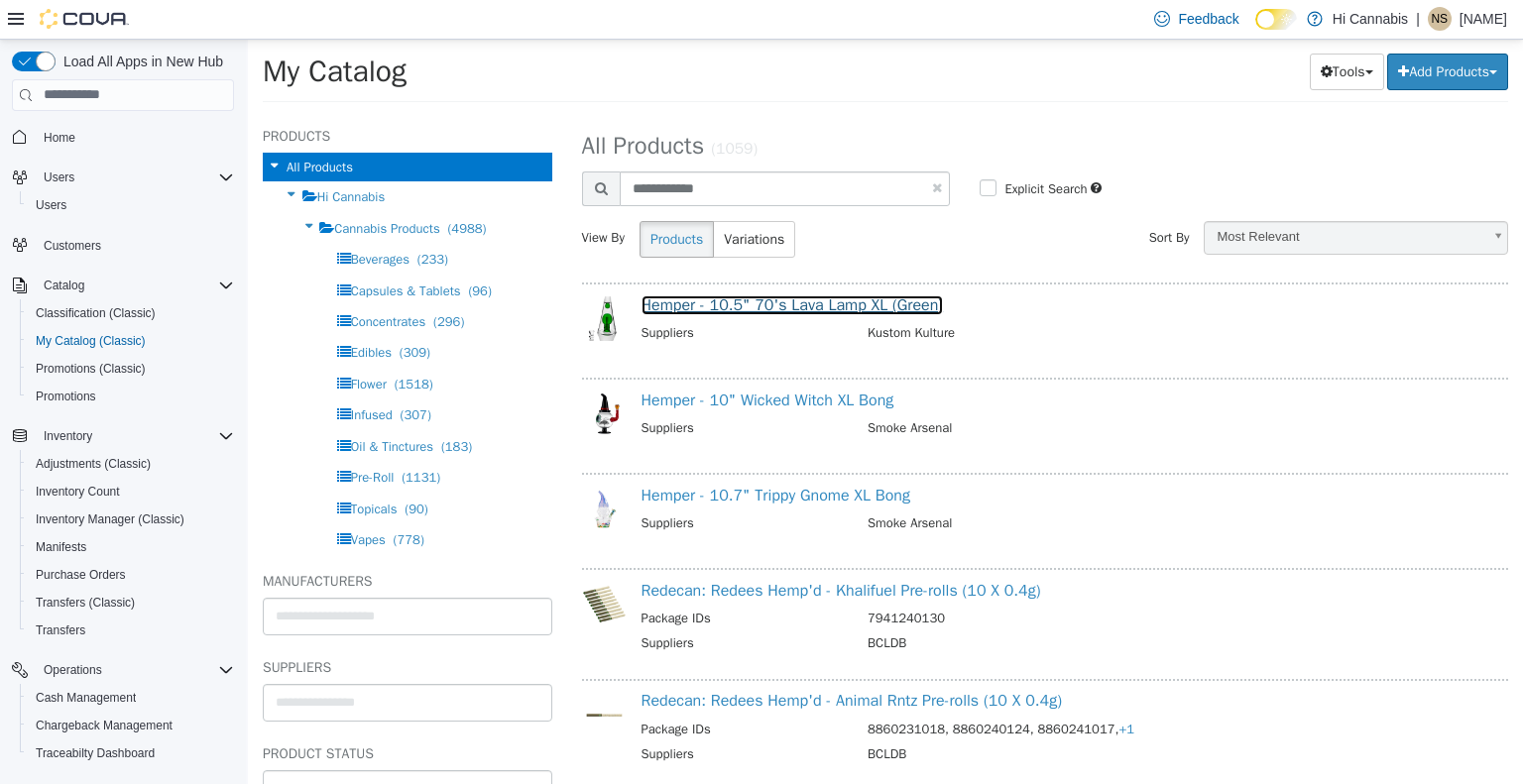 click on "Hemper - 10.5" 70's Lava Lamp XL (Green)" at bounding box center [792, 304] 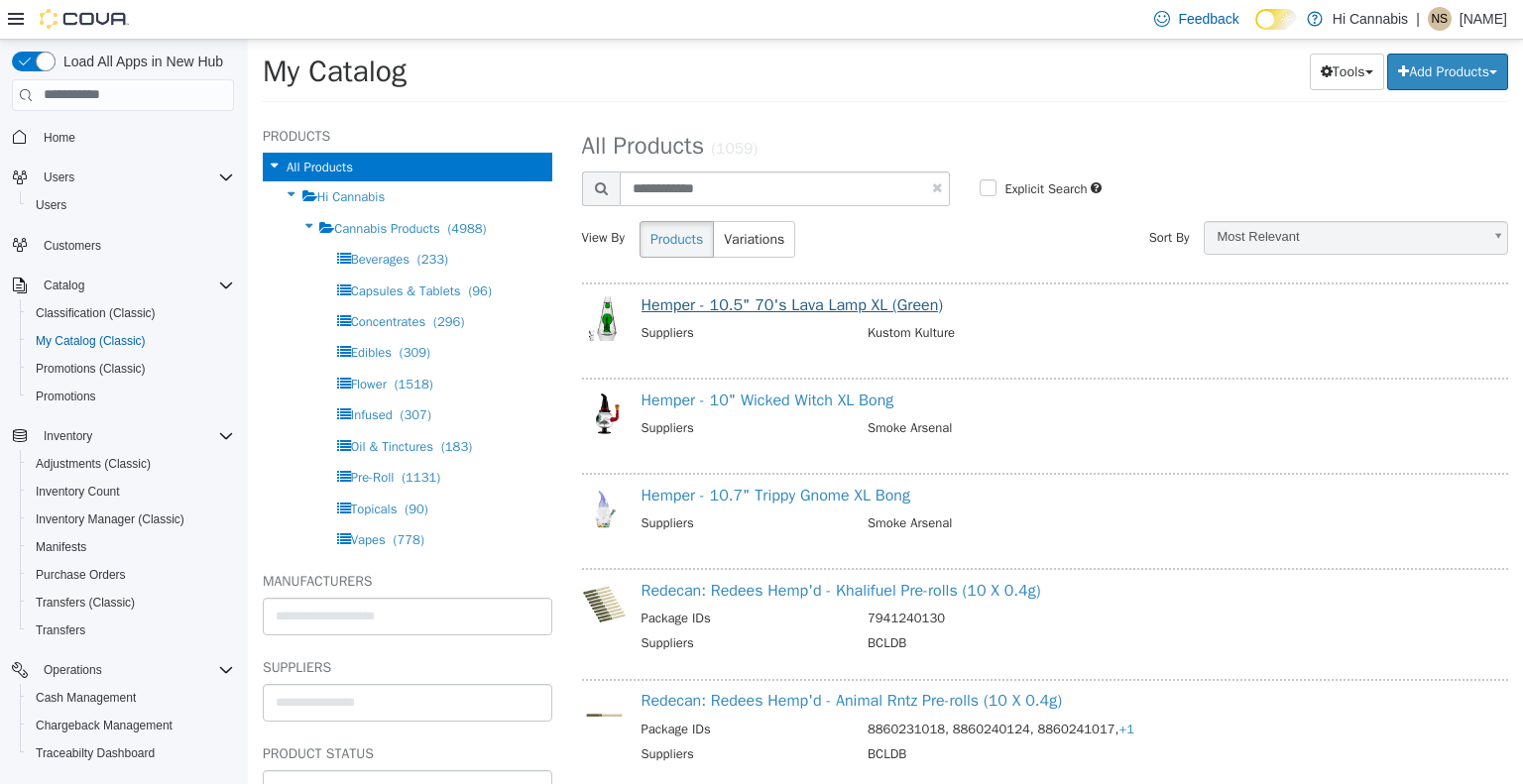 click on "View By Products Variations" at bounding box center (806, 246) 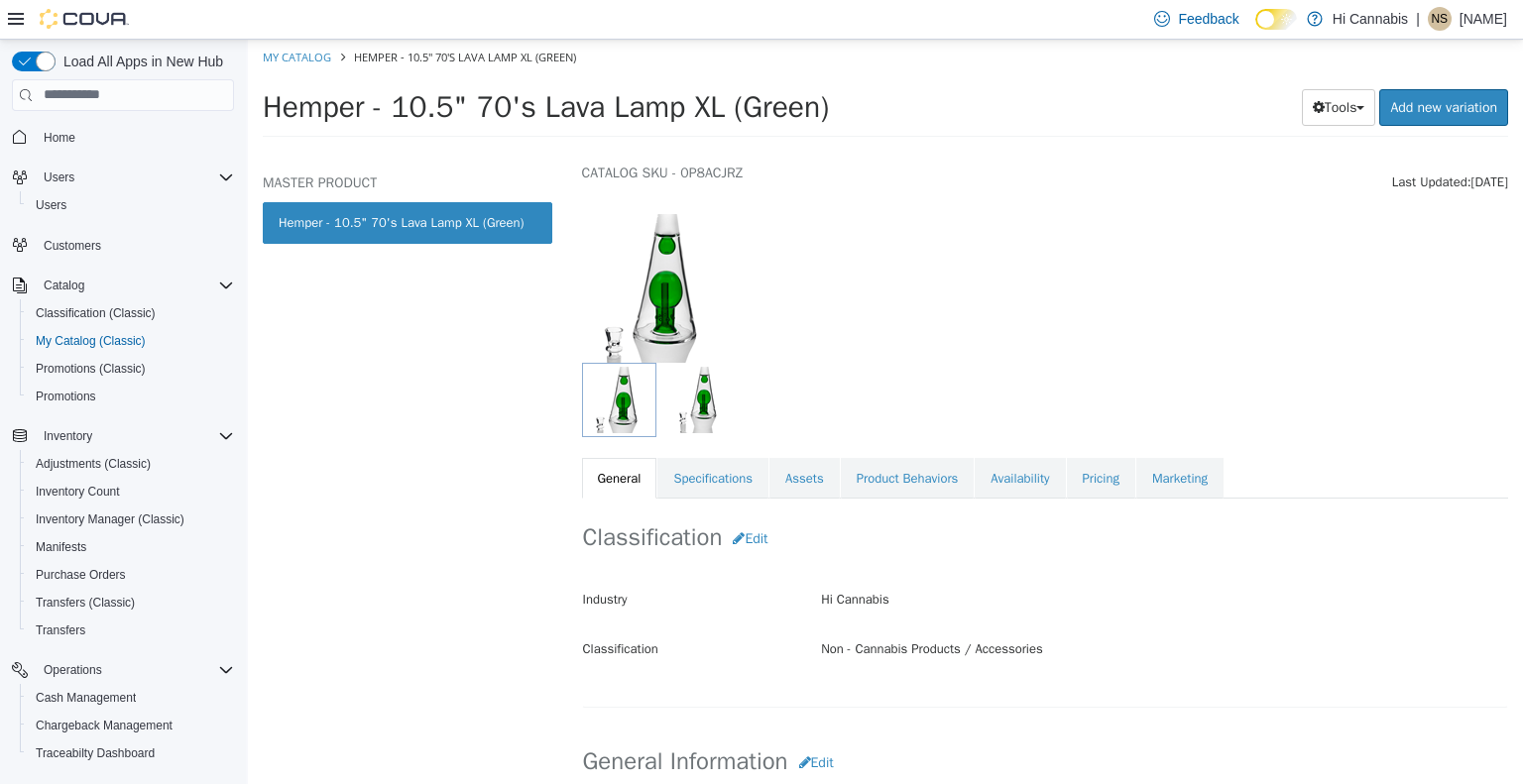 scroll, scrollTop: 99, scrollLeft: 0, axis: vertical 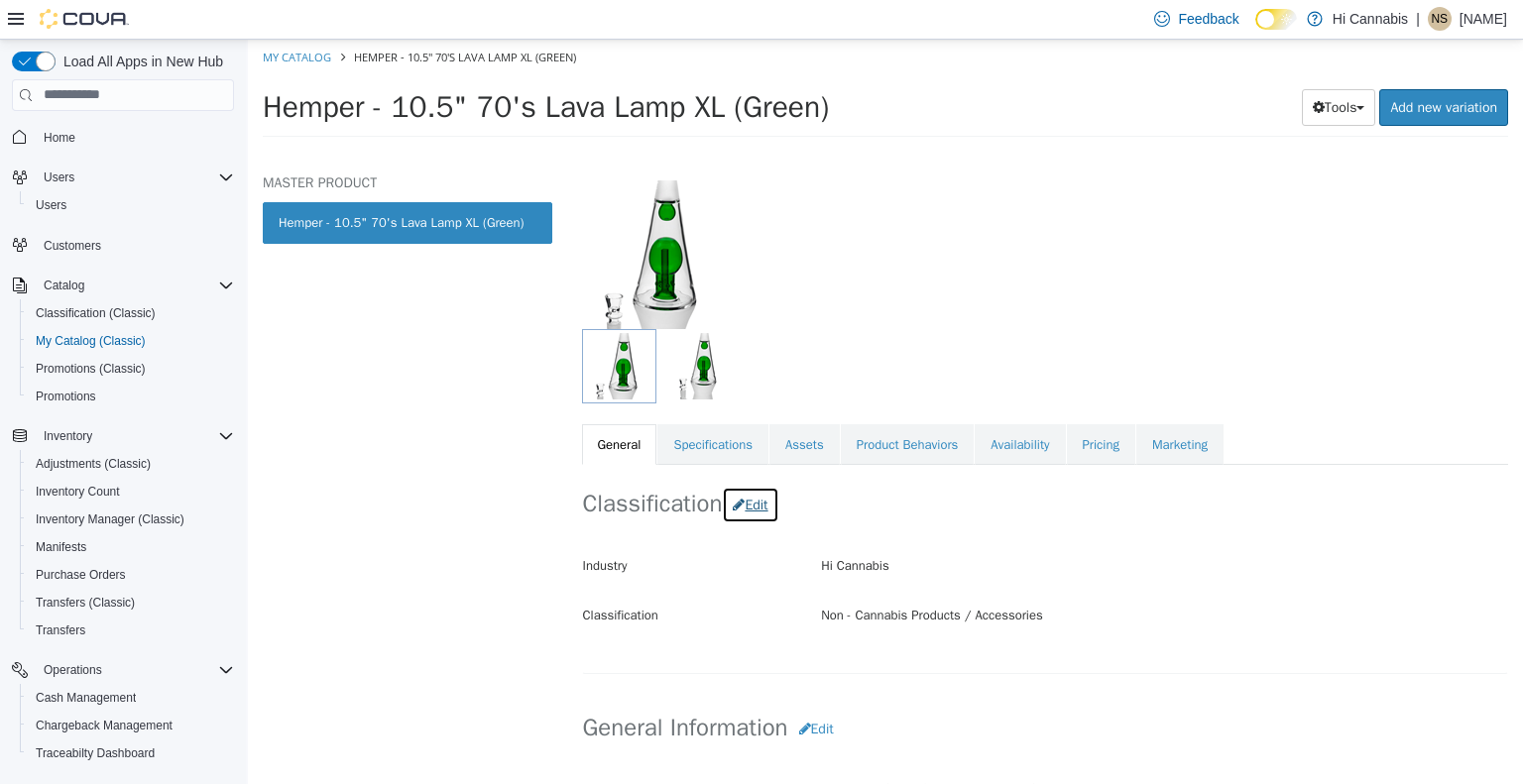 click on "Edit" at bounding box center [750, 504] 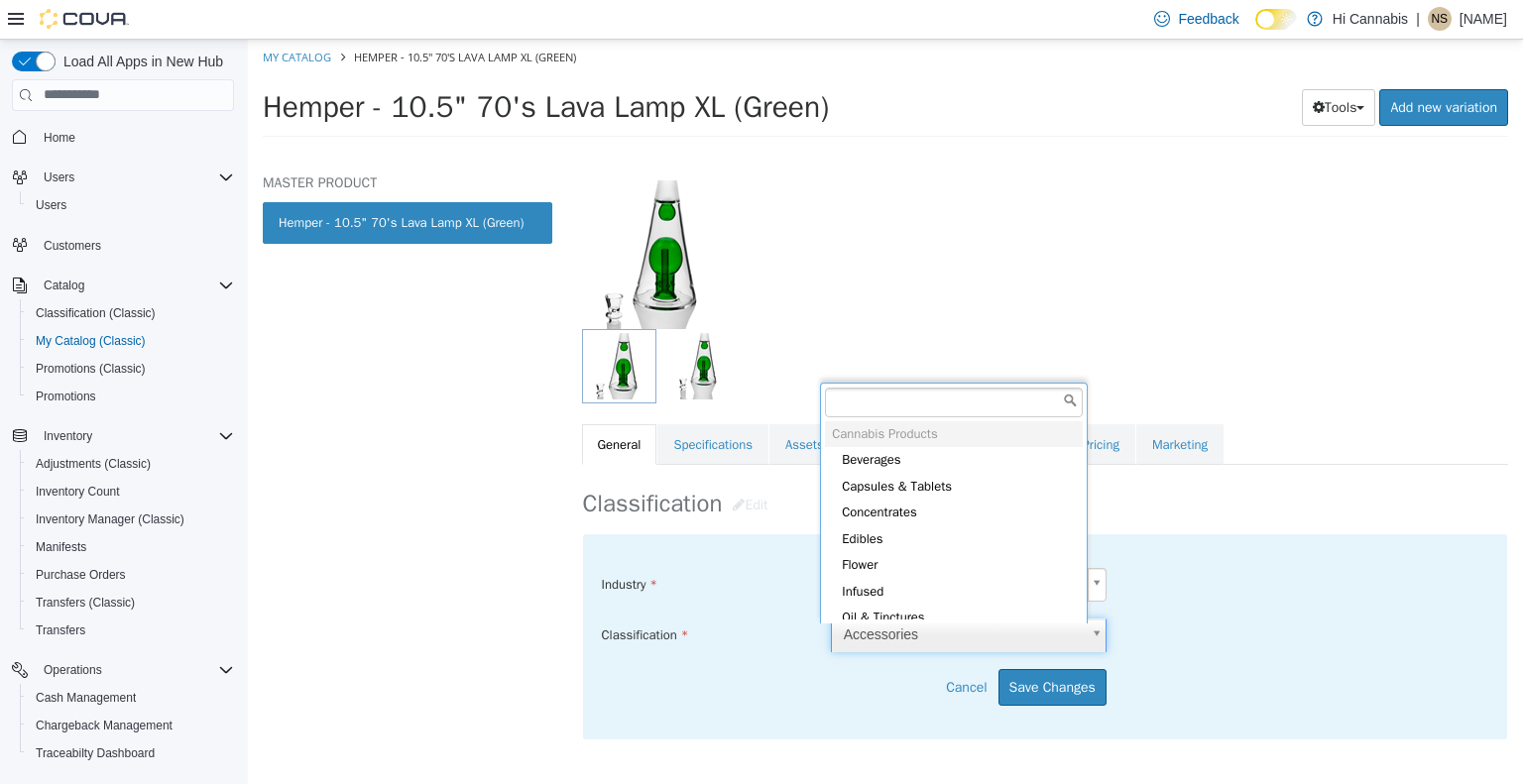 click on "Saving Bulk Changes...
×
My Catalog
Hemper - 10.5" 70's Lava Lamp XL (Green)
Hemper - 10.5" 70's Lava Lamp XL (Green)
Tools
Clone Print Labels   Add new variation
MASTER PRODUCT
Hemper - 10.5" 70's Lava Lamp XL (Green)
Non - Cannabis Products
Accessories
Hemper - 10.5" 70's Lava Lamp XL (Green)
[Master Product] Active  CATALOG SKU - 0P8ACJRZ     English - US                             Last Updated:  [DATE]
General Specifications Assets Product Behaviors Availability Pricing
Marketing Classification  Edit Industry
Hi Cannabis                             ***** Classification
Accessories     ***** Cancel Save Changes General Information  Edit Product Name
Hemper - 10.5" 70's Lava Lamp XL (Green)
Short Description
< empty >
Long Description
< empty >
MSRP
< empty >
Release Date
< empty >
Cancel Save Changes Manufacturer  Edit Manufacturer Save" at bounding box center (885, 93) 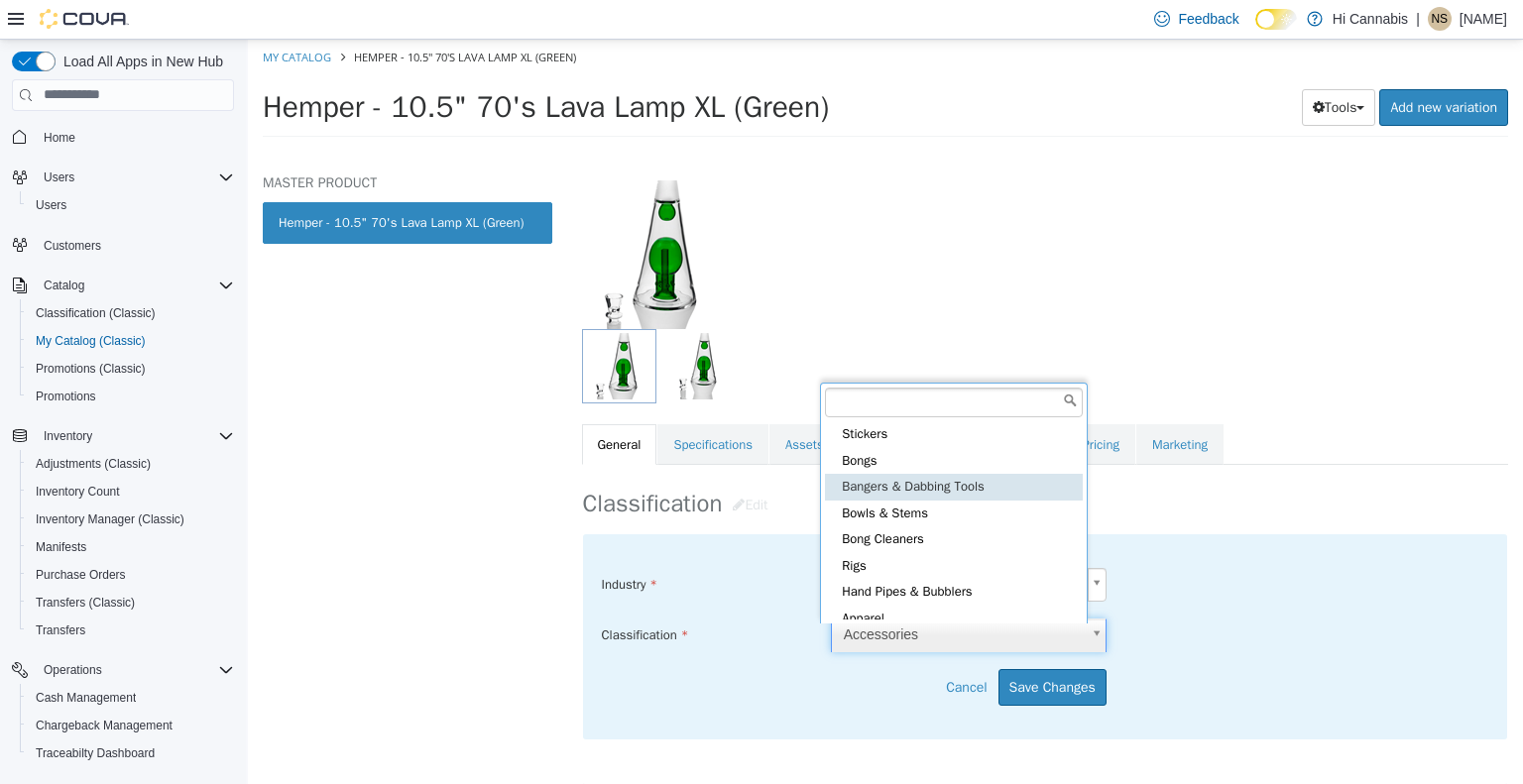 scroll, scrollTop: 585, scrollLeft: 0, axis: vertical 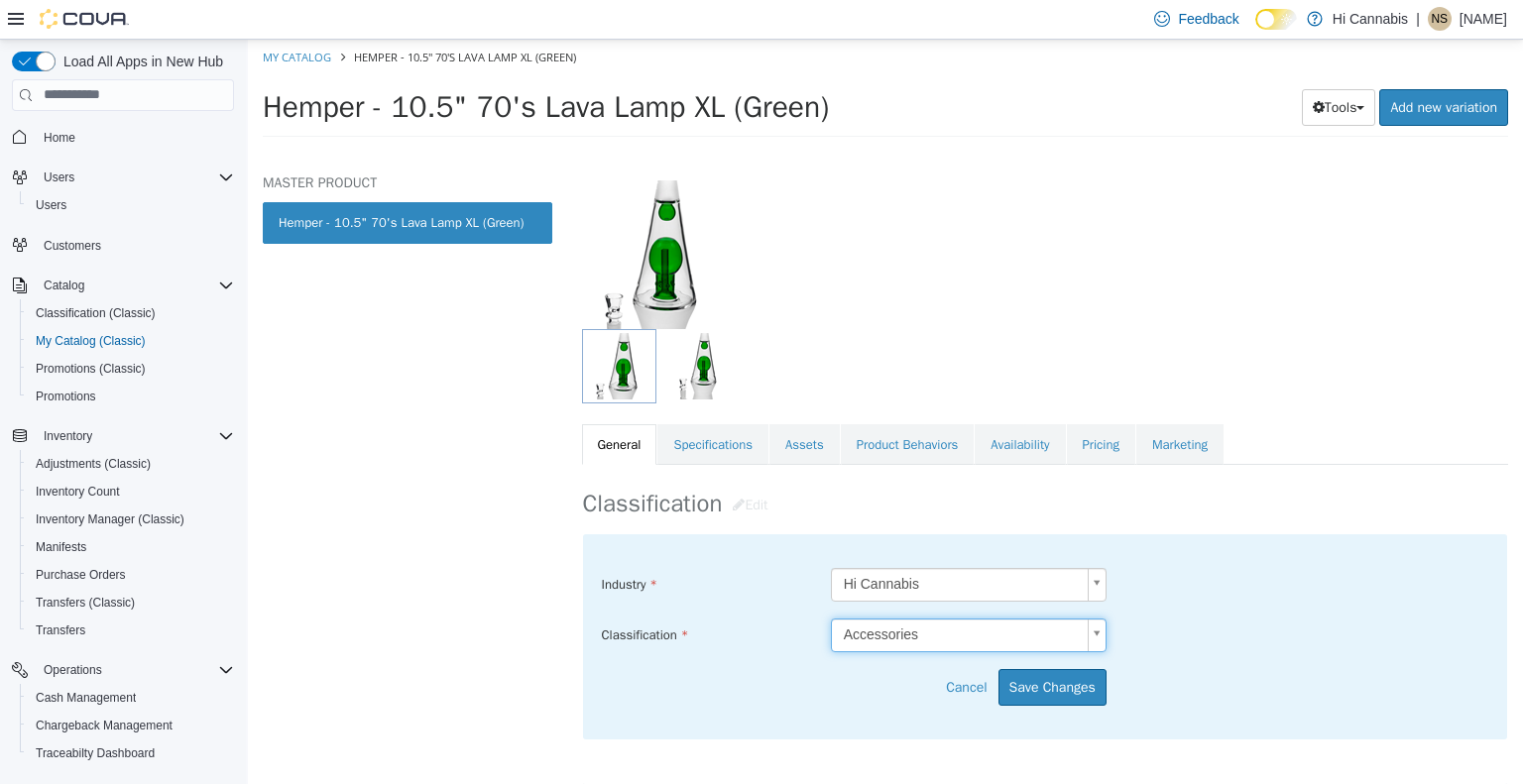 click on "Saving Bulk Changes...
×
My Catalog
Hemper - 10.5" 70's Lava Lamp XL (Green)
Hemper - 10.5" 70's Lava Lamp XL (Green)
Tools
Clone Print Labels   Add new variation
MASTER PRODUCT
Hemper - 10.5" 70's Lava Lamp XL (Green)
Non - Cannabis Products
Accessories
Hemper - 10.5" 70's Lava Lamp XL (Green)
[Master Product] Active  CATALOG SKU - 0P8ACJRZ     English - US                             Last Updated:  [DATE]
General Specifications Assets Product Behaviors Availability Pricing
Marketing Classification  Edit Industry
Hi Cannabis                             ***** Classification
Accessories     ***** Cancel Save Changes General Information  Edit Product Name
Hemper - 10.5" 70's Lava Lamp XL (Green)
Short Description
< empty >
Long Description
< empty >
MSRP
< empty >
Release Date
< empty >
Cancel Save Changes Manufacturer  Edit Manufacturer Save" at bounding box center (885, 93) 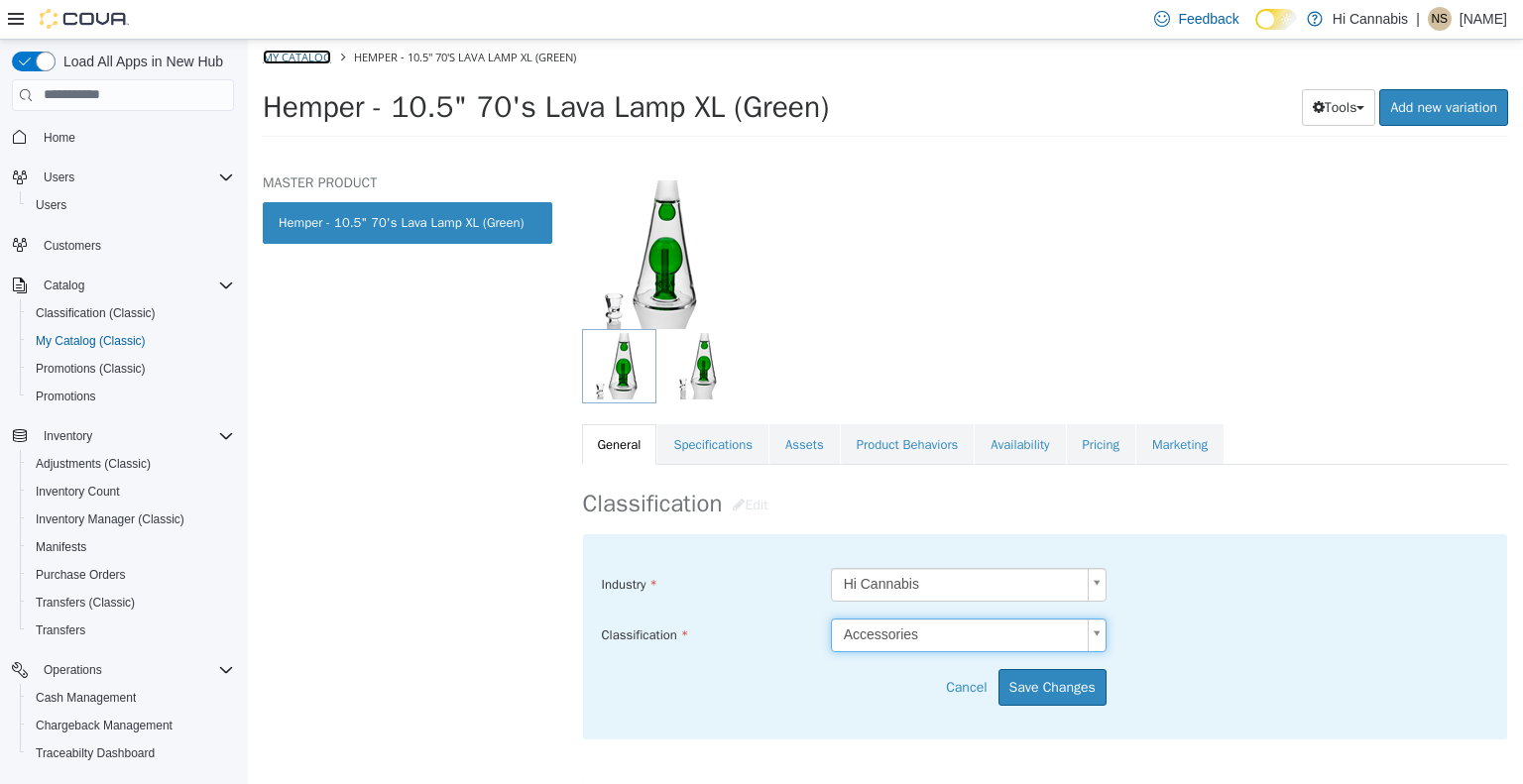 click on "My Catalog" at bounding box center [296, 56] 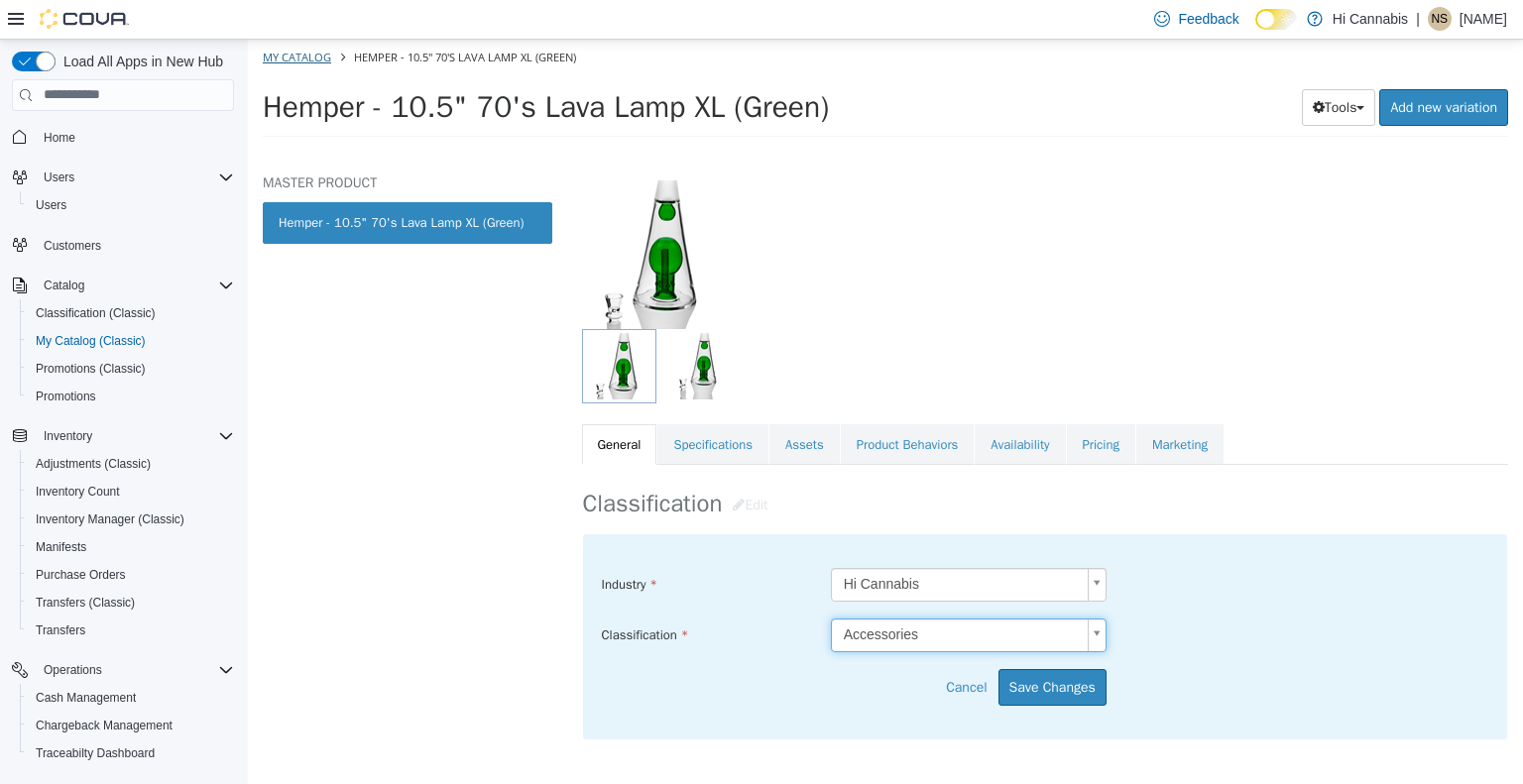select on "**********" 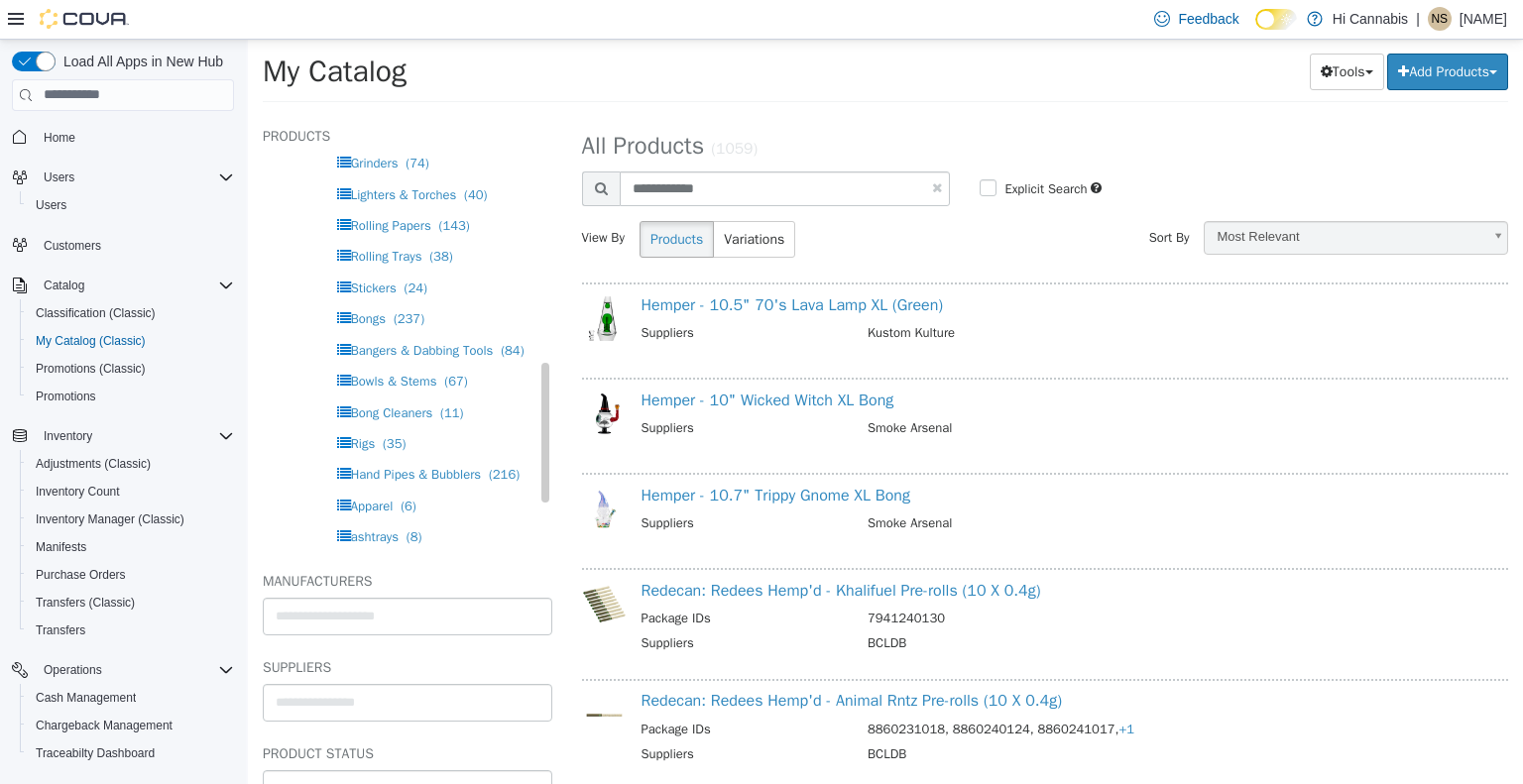 scroll, scrollTop: 724, scrollLeft: 0, axis: vertical 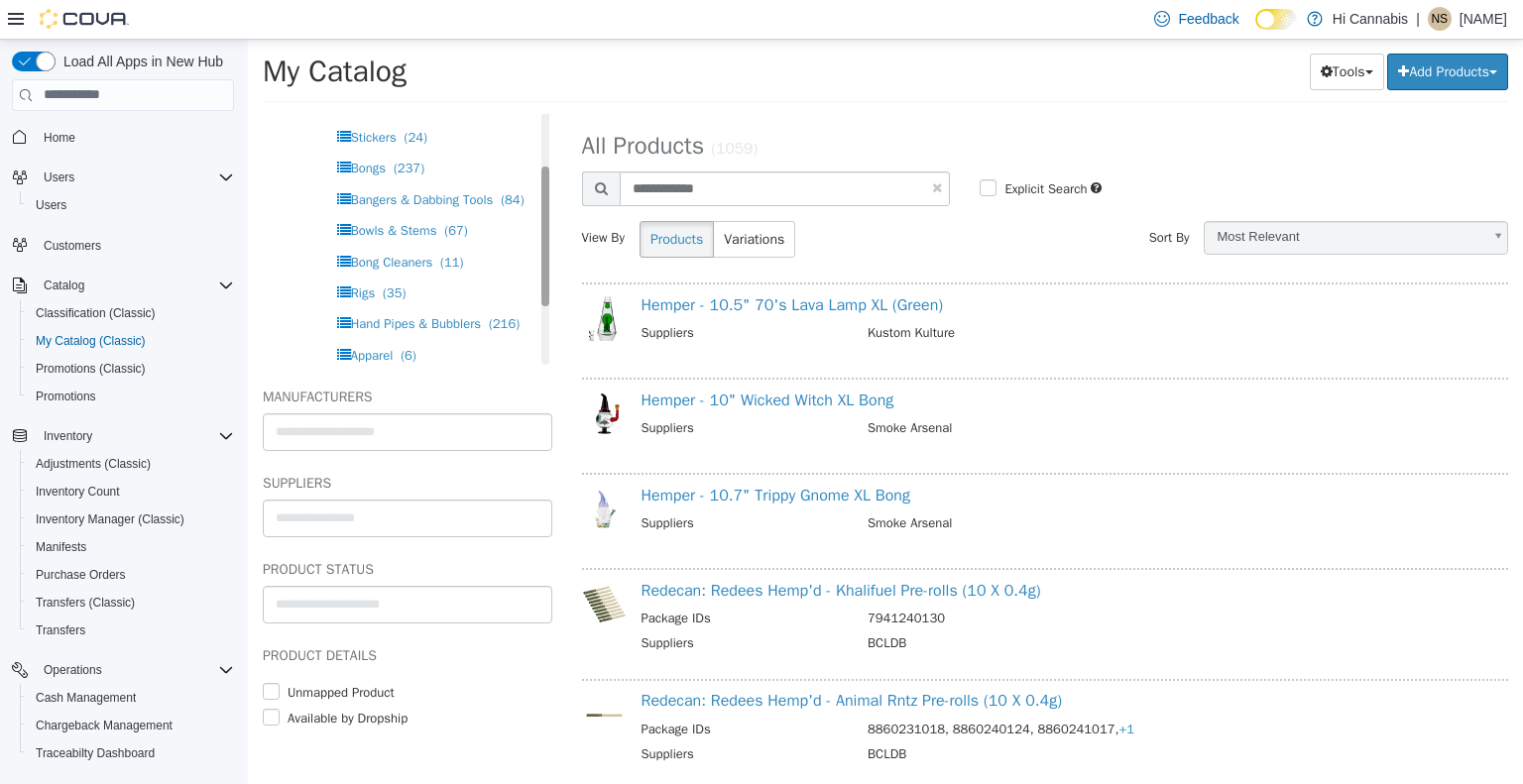 drag, startPoint x: 529, startPoint y: 193, endPoint x: 534, endPoint y: 277, distance: 84.14868 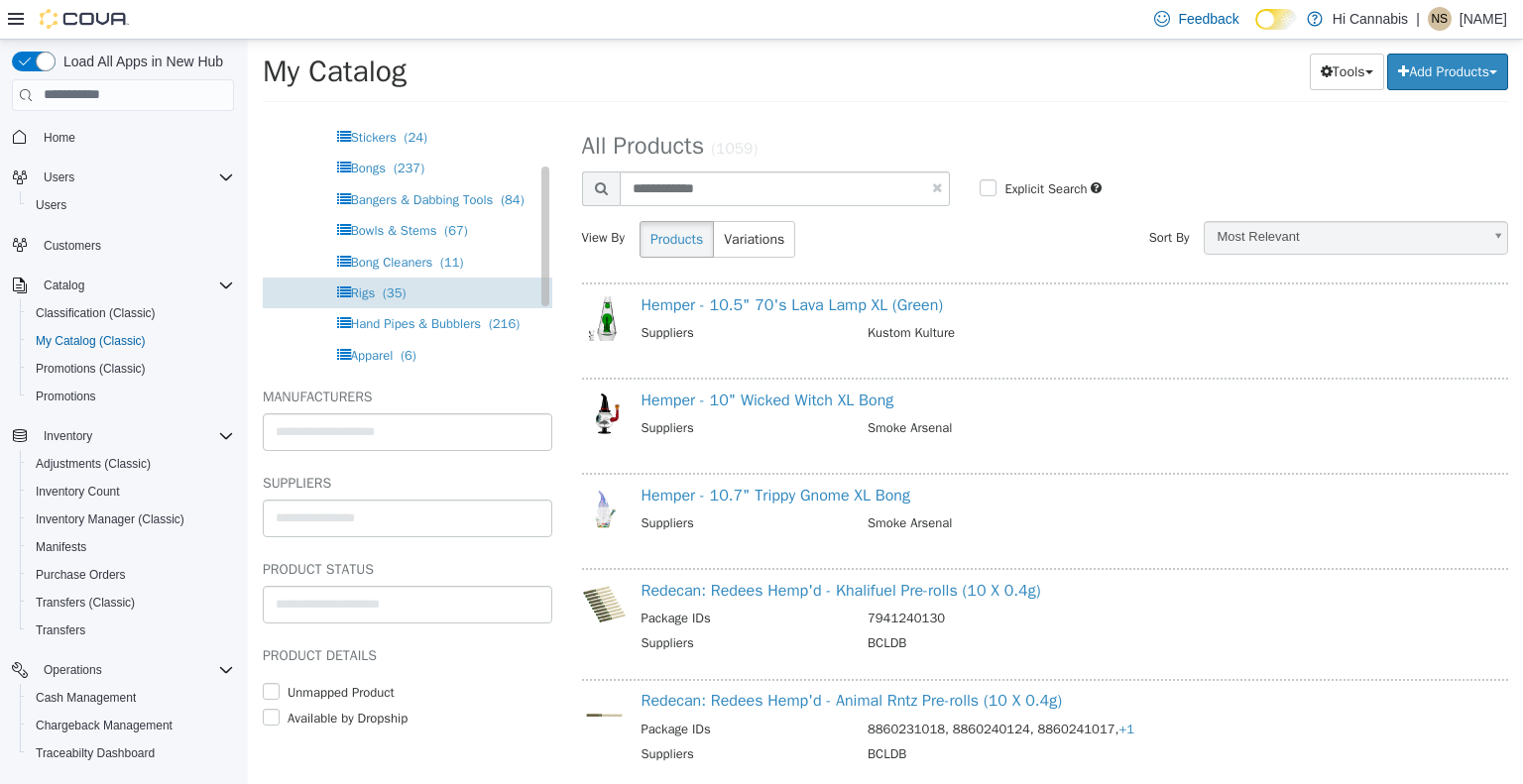 click on "Rigs
([NUMBER])" at bounding box center [408, 291] 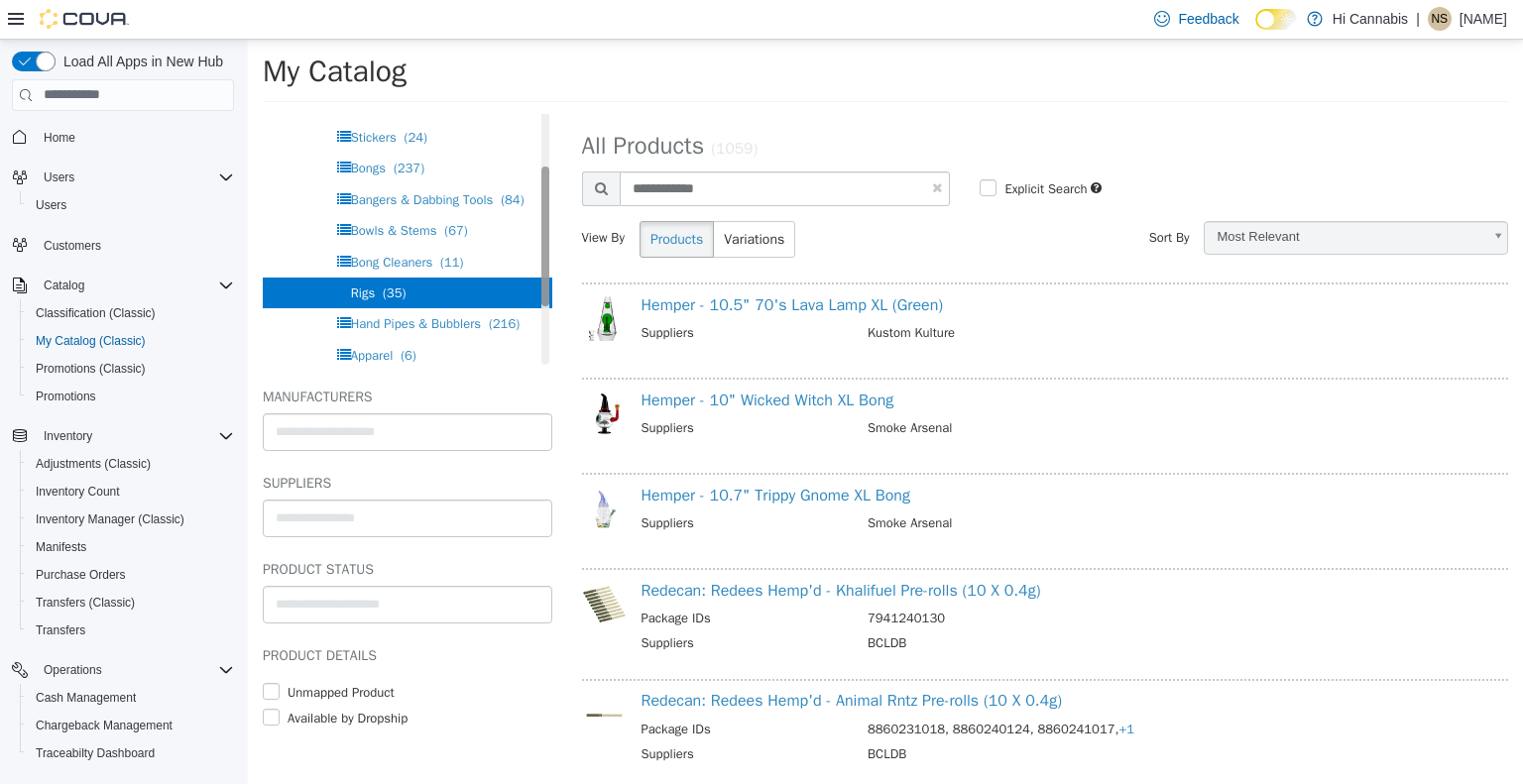 select on "**********" 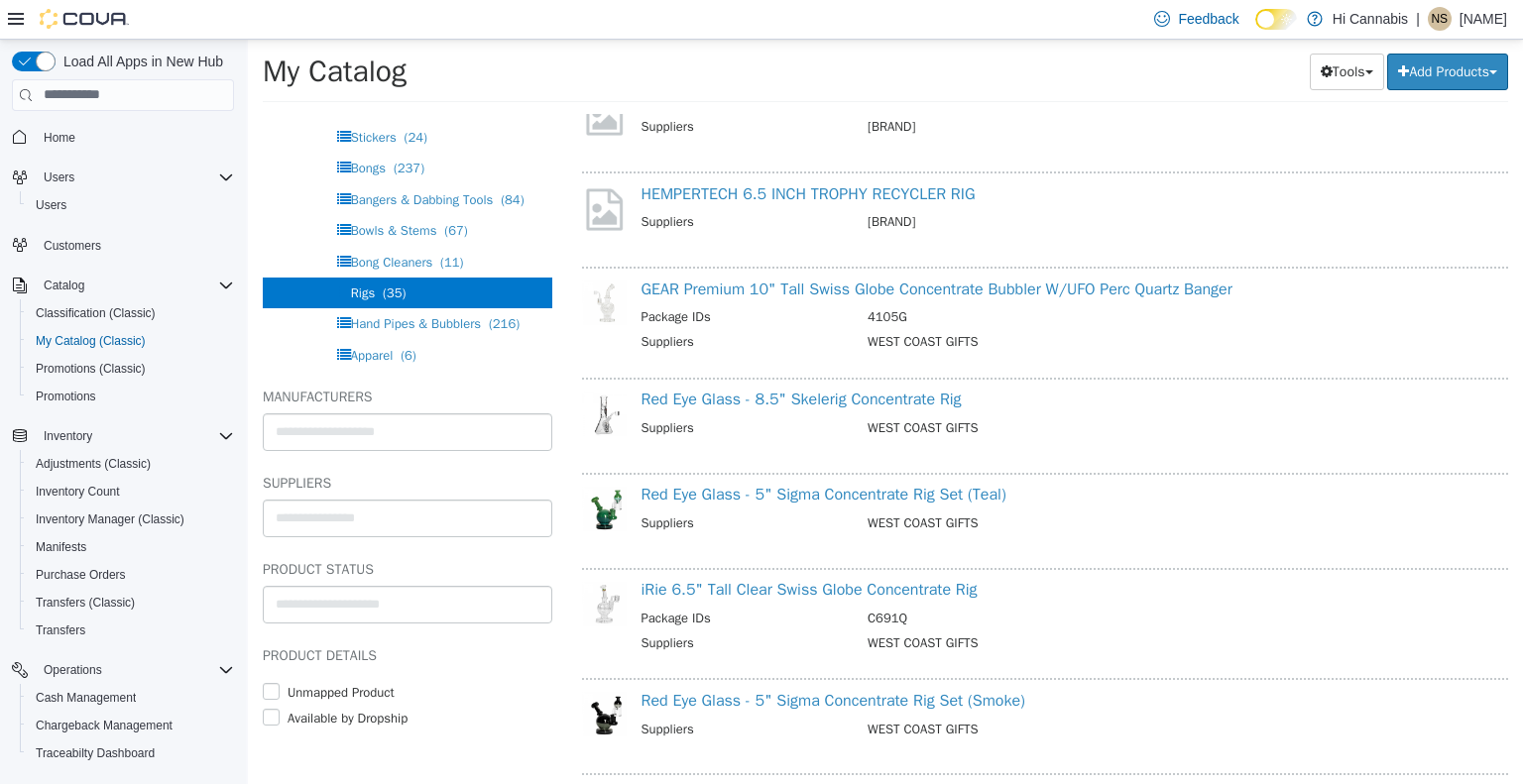 scroll, scrollTop: 0, scrollLeft: 0, axis: both 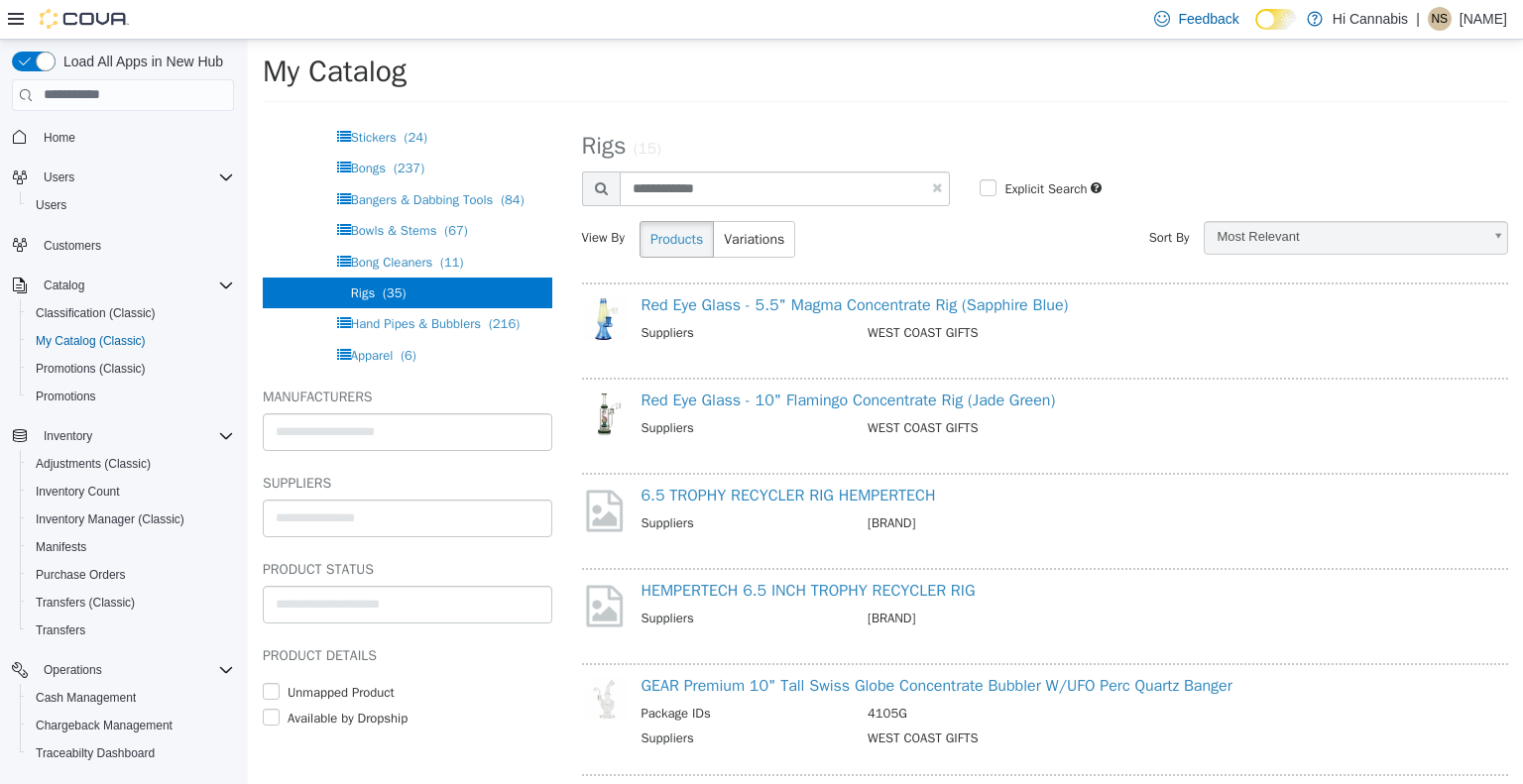 select on "**********" 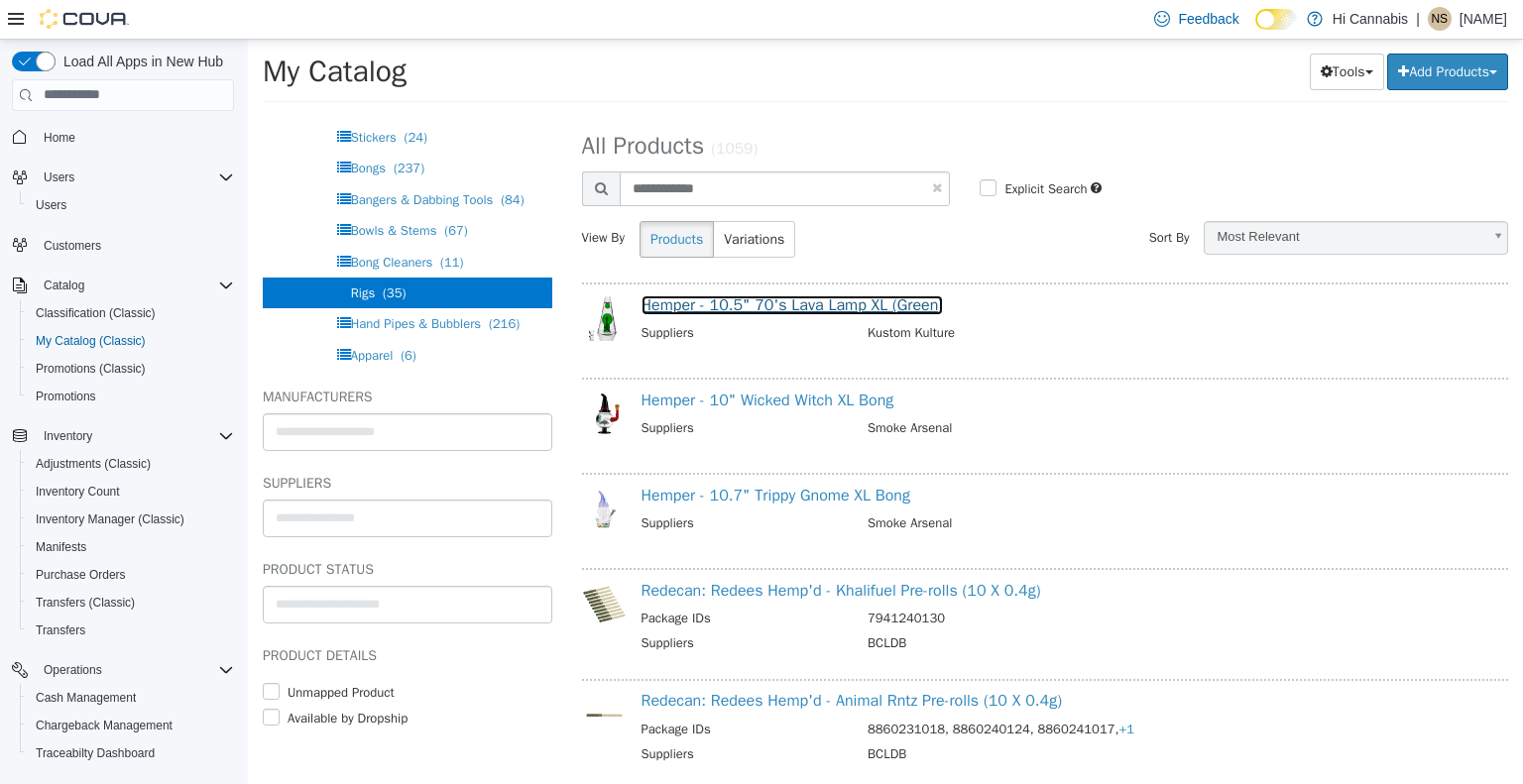 click on "Hemper - 10.5" 70's Lava Lamp XL (Green)" at bounding box center (792, 304) 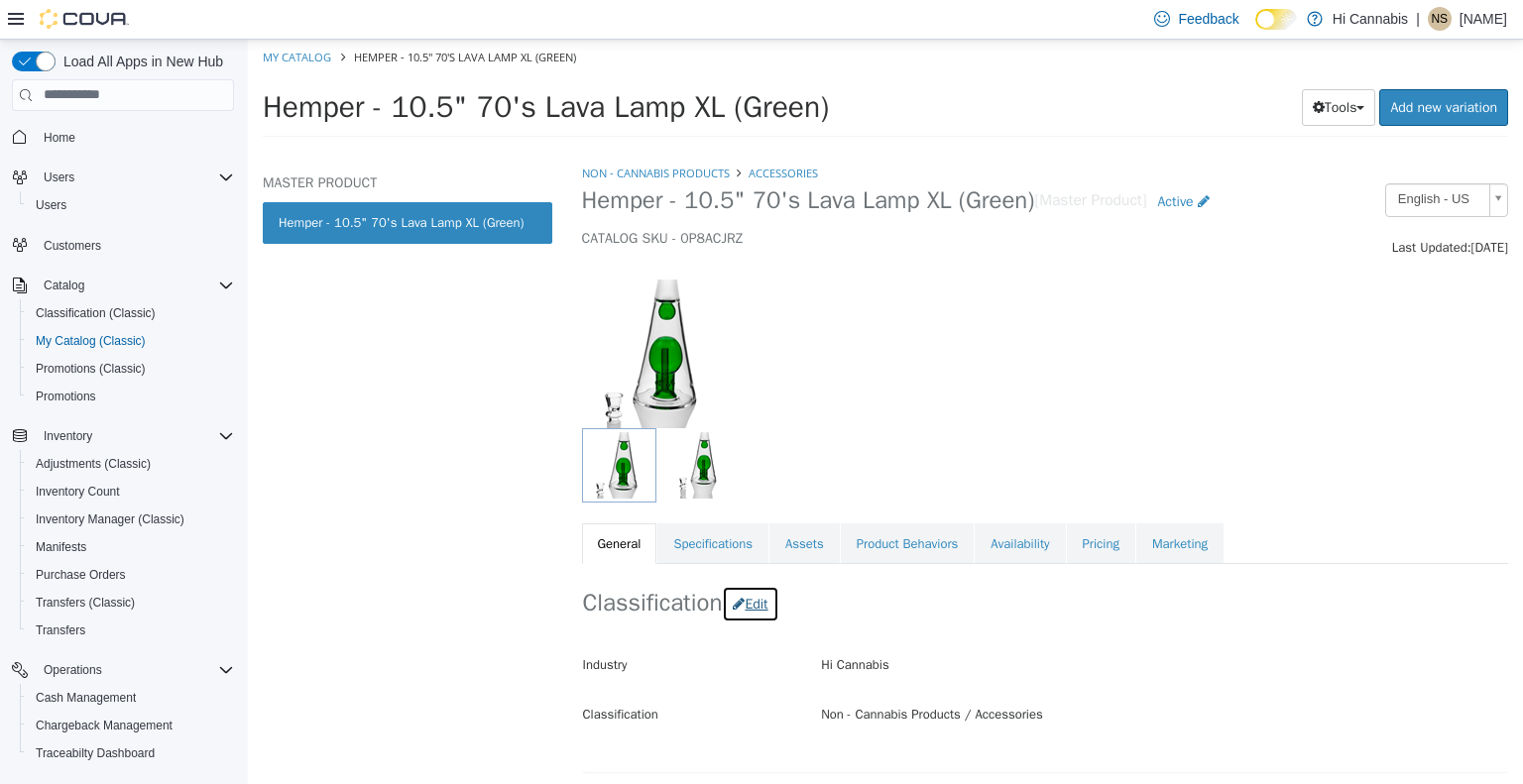click on "Edit" at bounding box center [750, 603] 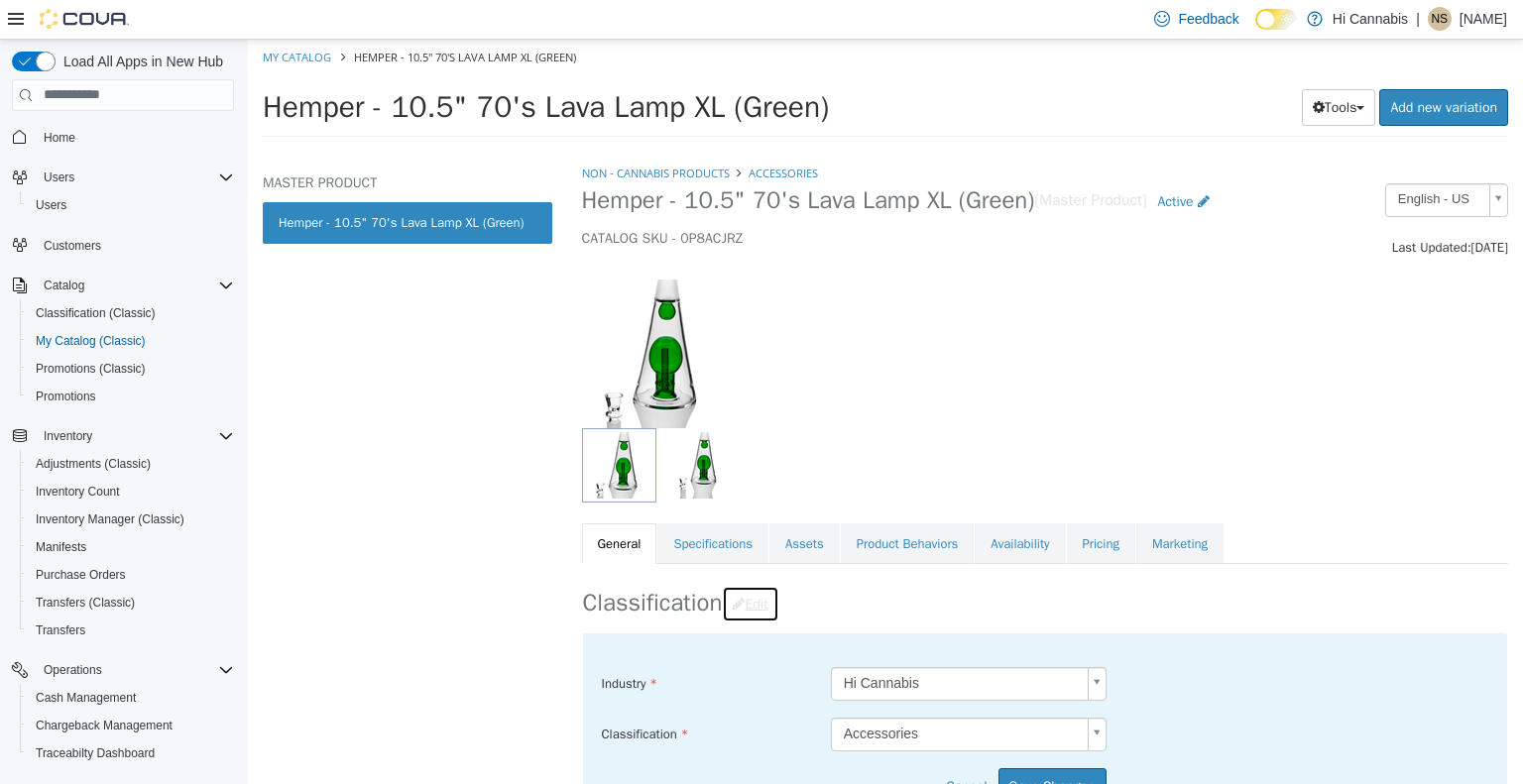 scroll, scrollTop: 198, scrollLeft: 0, axis: vertical 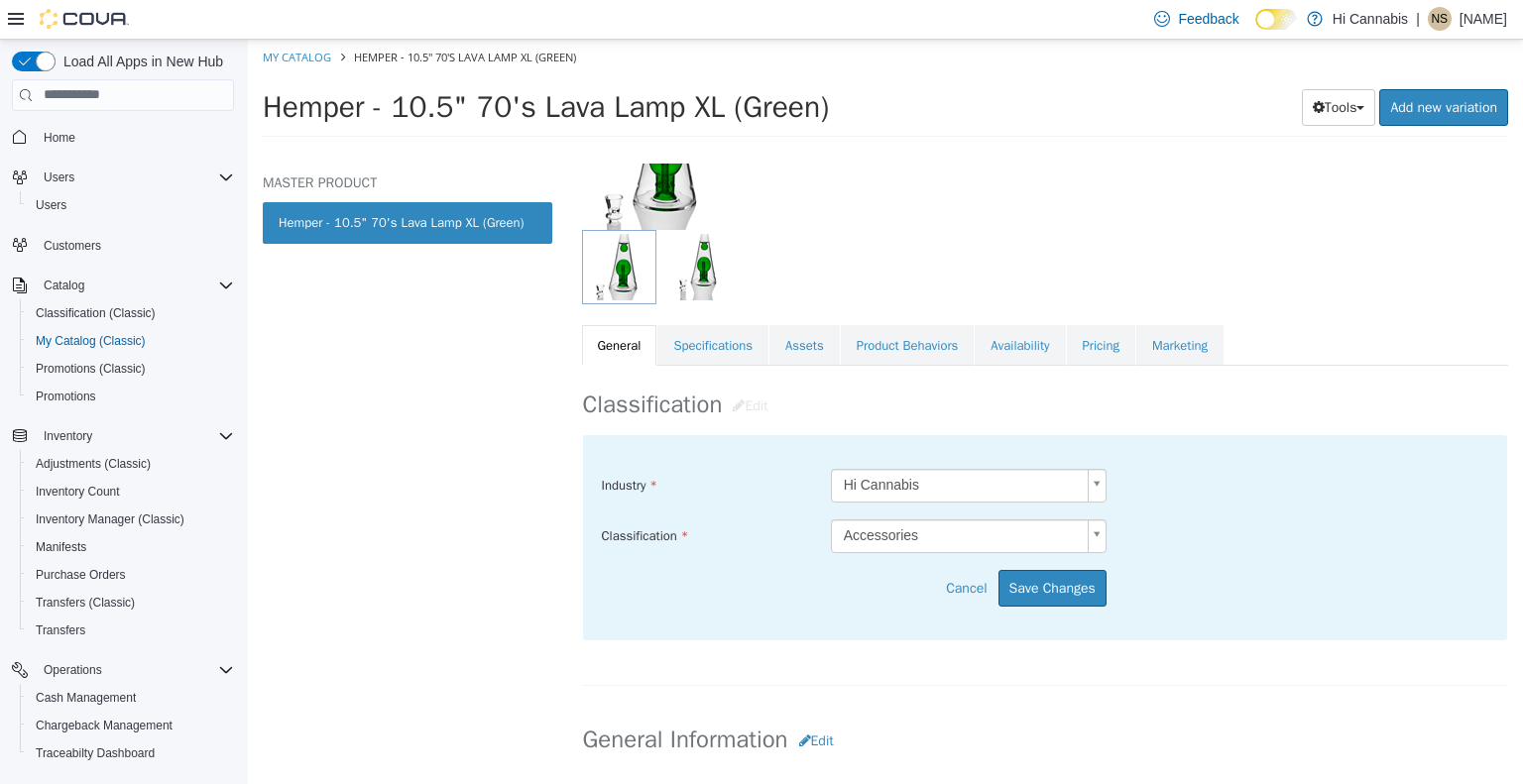 click on "Saving Bulk Changes...
×
My Catalog
Hemper - 10.5" 70's Lava Lamp XL (Green)
Hemper - 10.5" 70's Lava Lamp XL (Green)
Tools
Clone Print Labels   Add new variation
MASTER PRODUCT
Hemper - 10.5" 70's Lava Lamp XL (Green)
Non - Cannabis Products
Accessories
Hemper - 10.5" 70's Lava Lamp XL (Green)
[Master Product] Active  CATALOG SKU - 0P8ACJRZ     English - US                             Last Updated:  [DATE]
General Specifications Assets Product Behaviors Availability Pricing
Marketing Classification  Edit Industry
Hi Cannabis                             ***** Classification
Accessories                             ***** Cancel Save Changes General Information  Edit Product Name
Hemper - 10.5" 70's Lava Lamp XL (Green)
Short Description
< empty >
Long Description
< empty >
MSRP
< empty >
Release Date
< empty >
Cancel Save Changes Manufacturer" at bounding box center [885, 93] 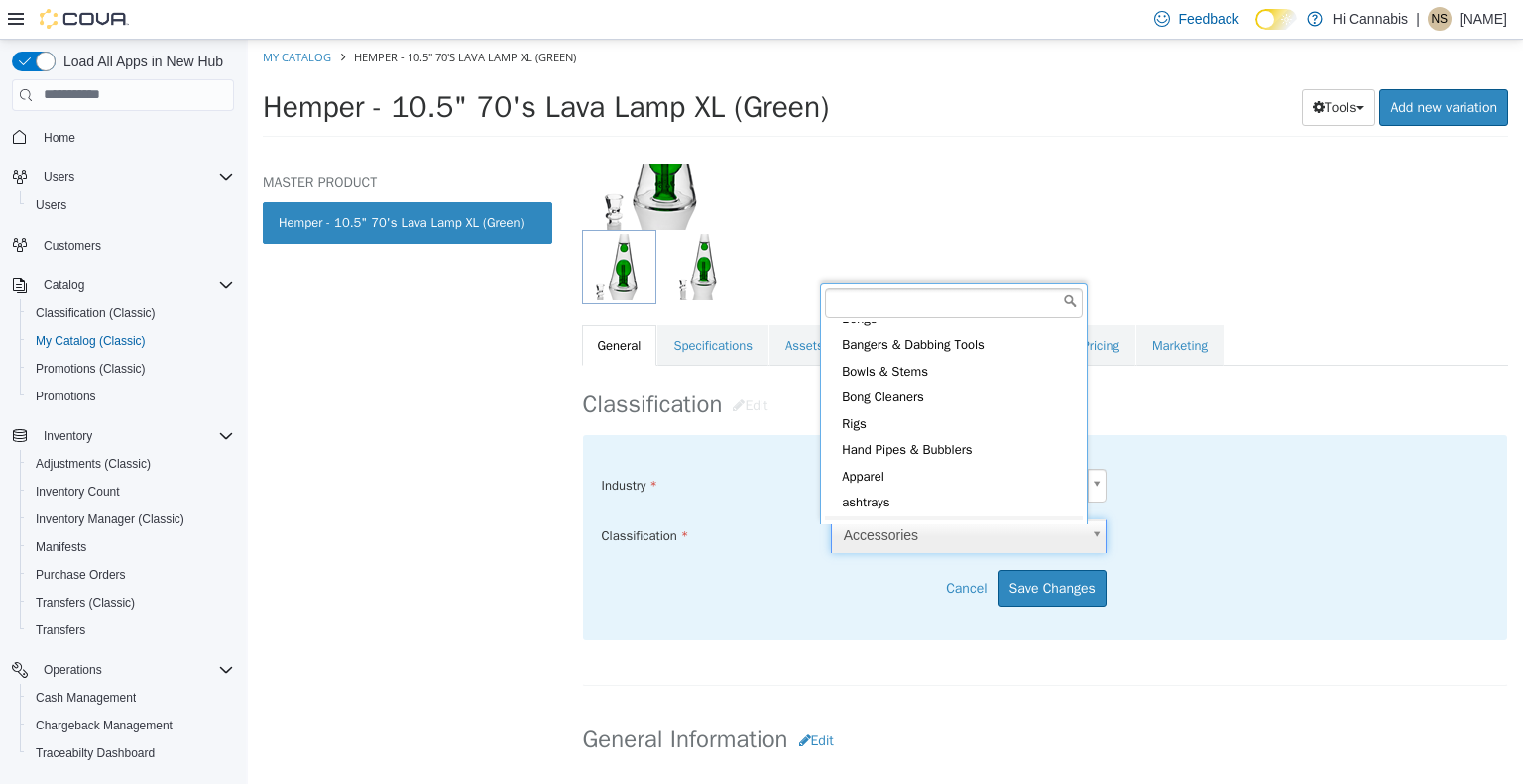 scroll, scrollTop: 595, scrollLeft: 0, axis: vertical 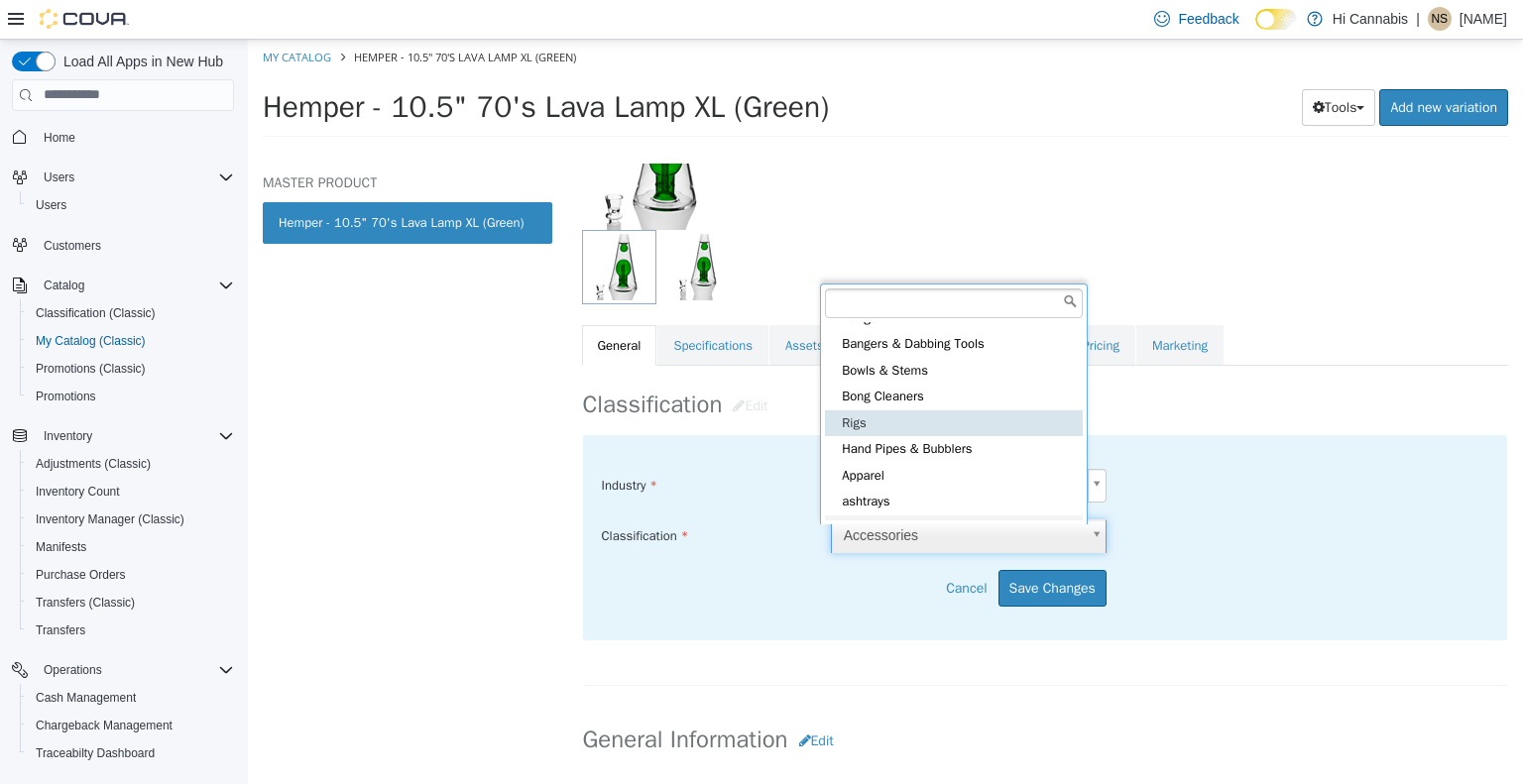type on "*****" 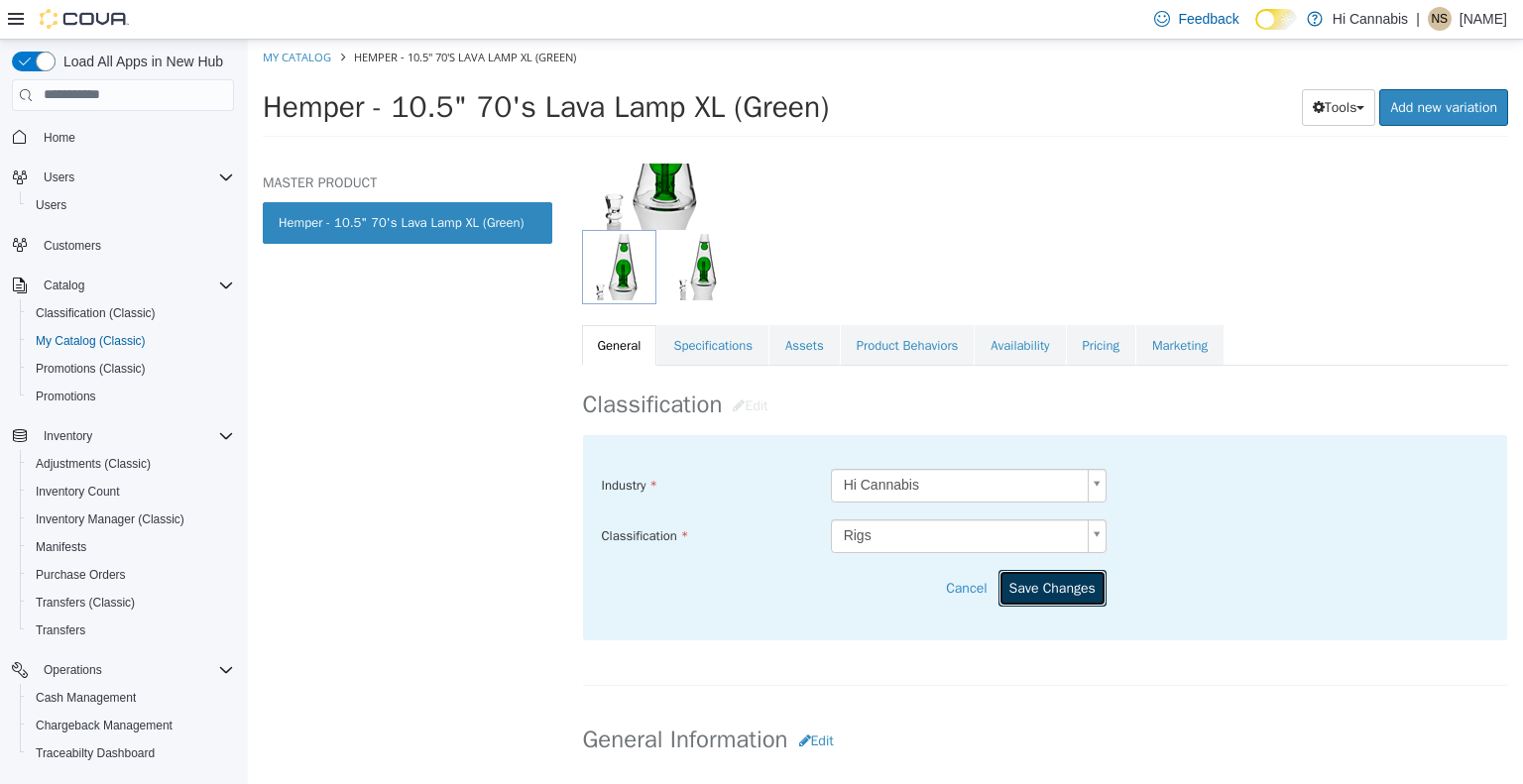click on "Save Changes" at bounding box center [1052, 587] 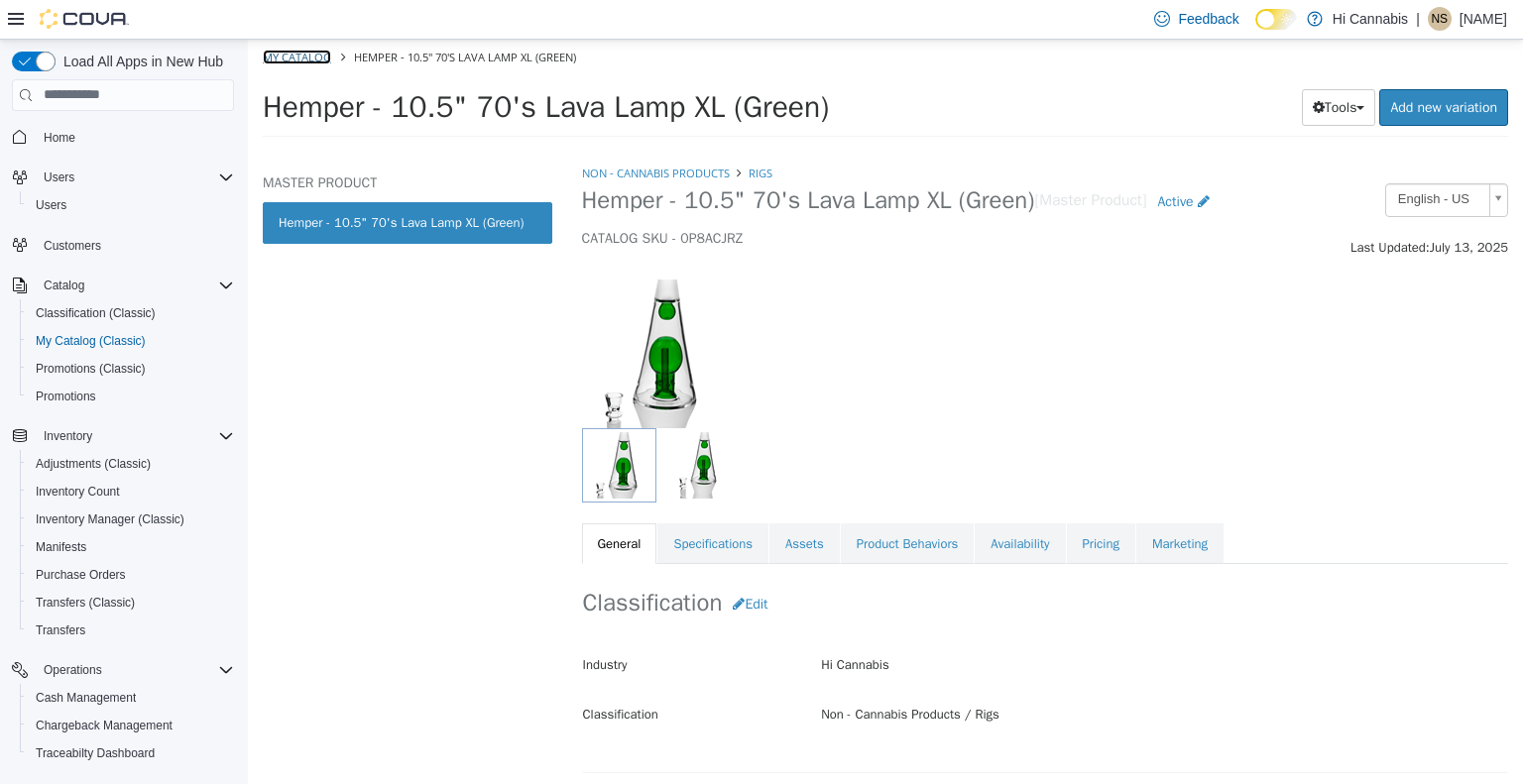 click on "My Catalog" at bounding box center [296, 56] 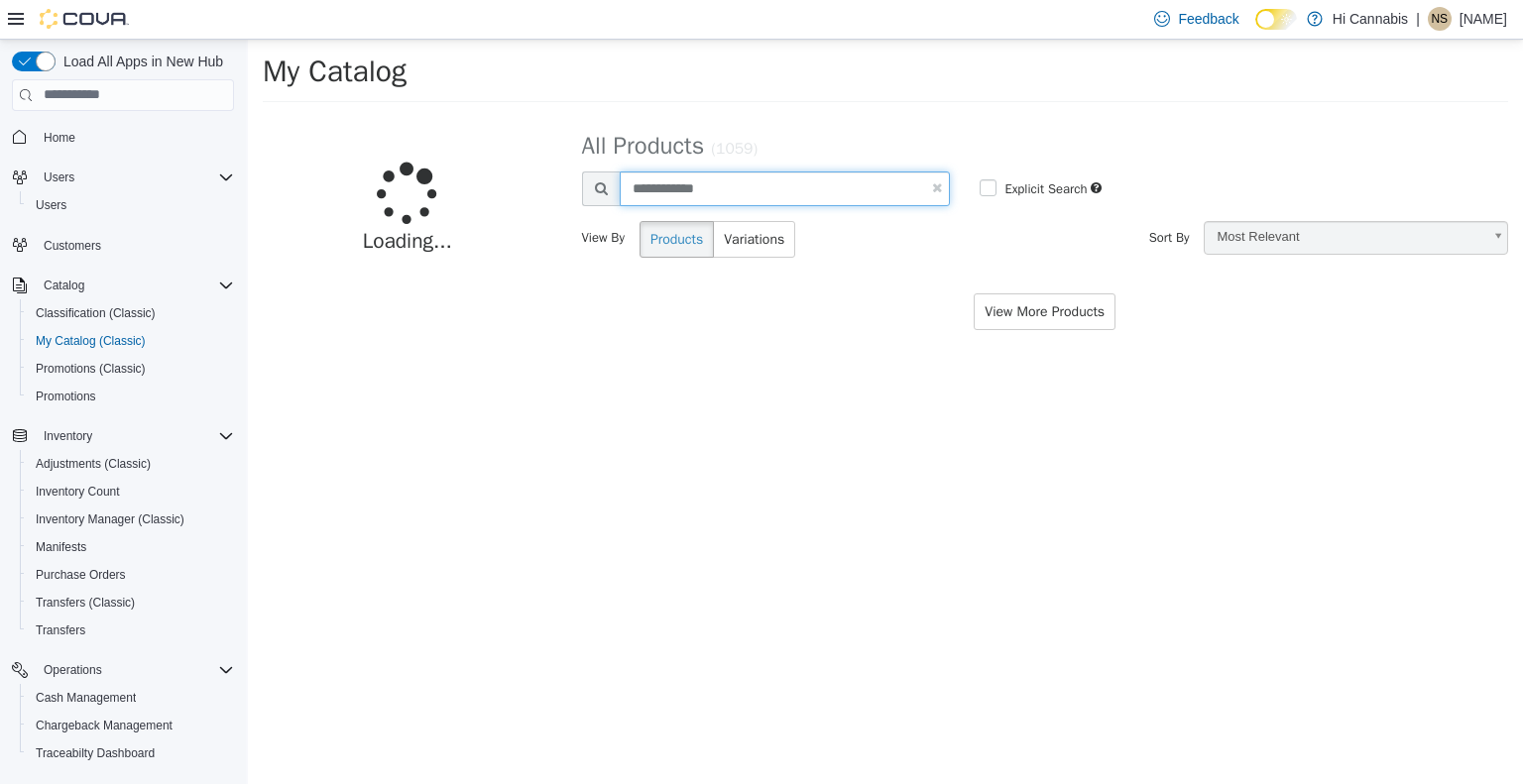 click on "**********" at bounding box center [885, 114] 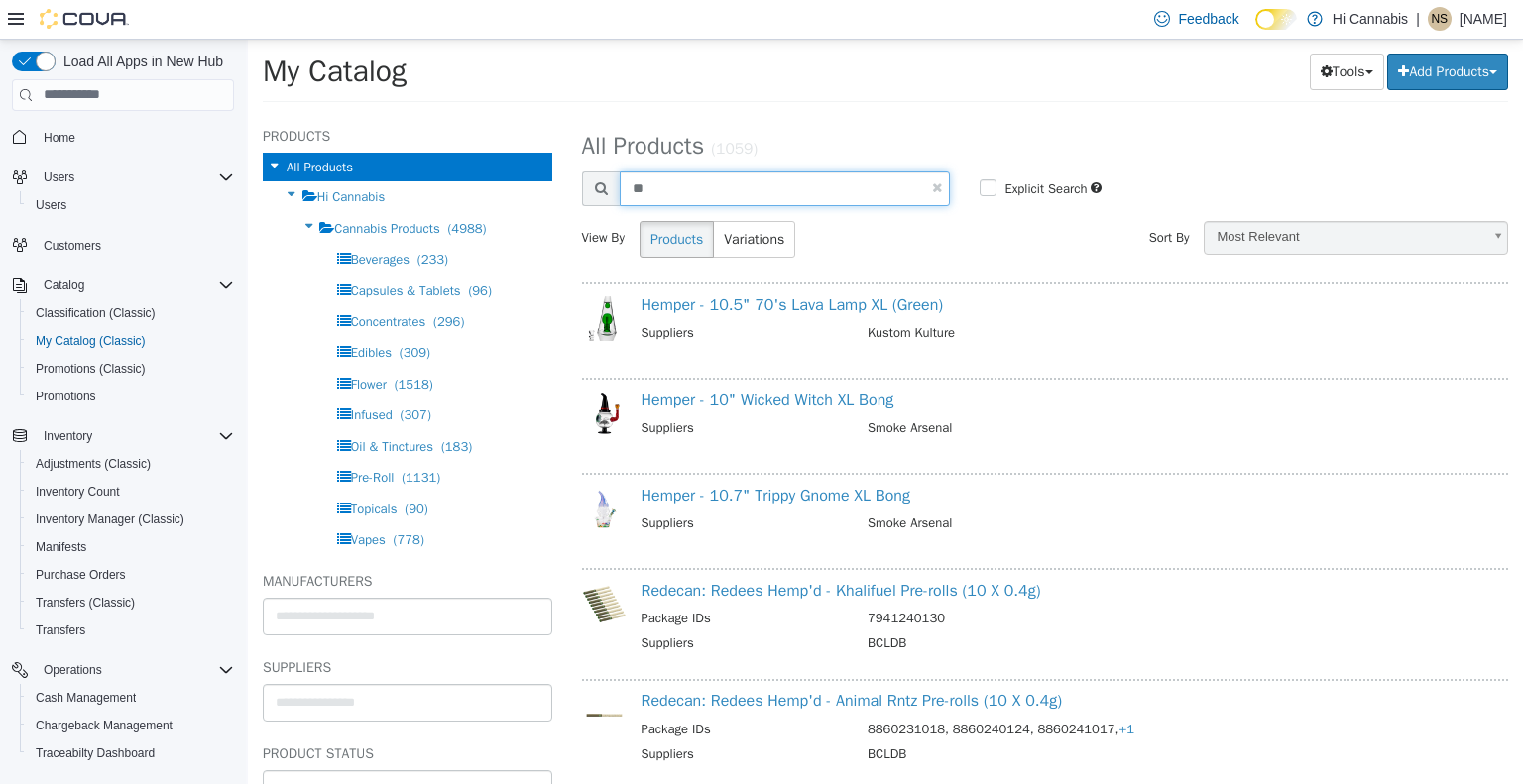 type on "*" 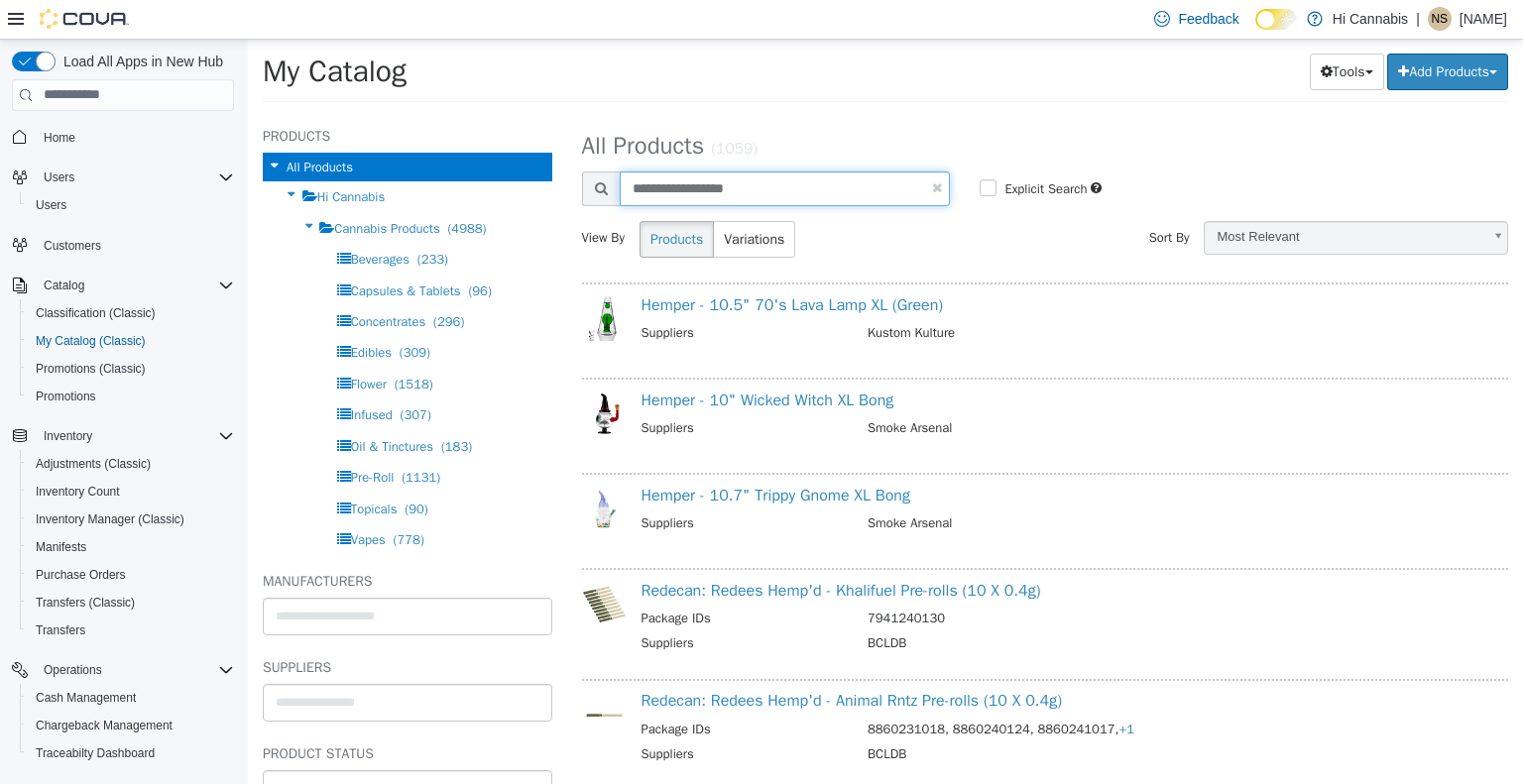 type on "**********" 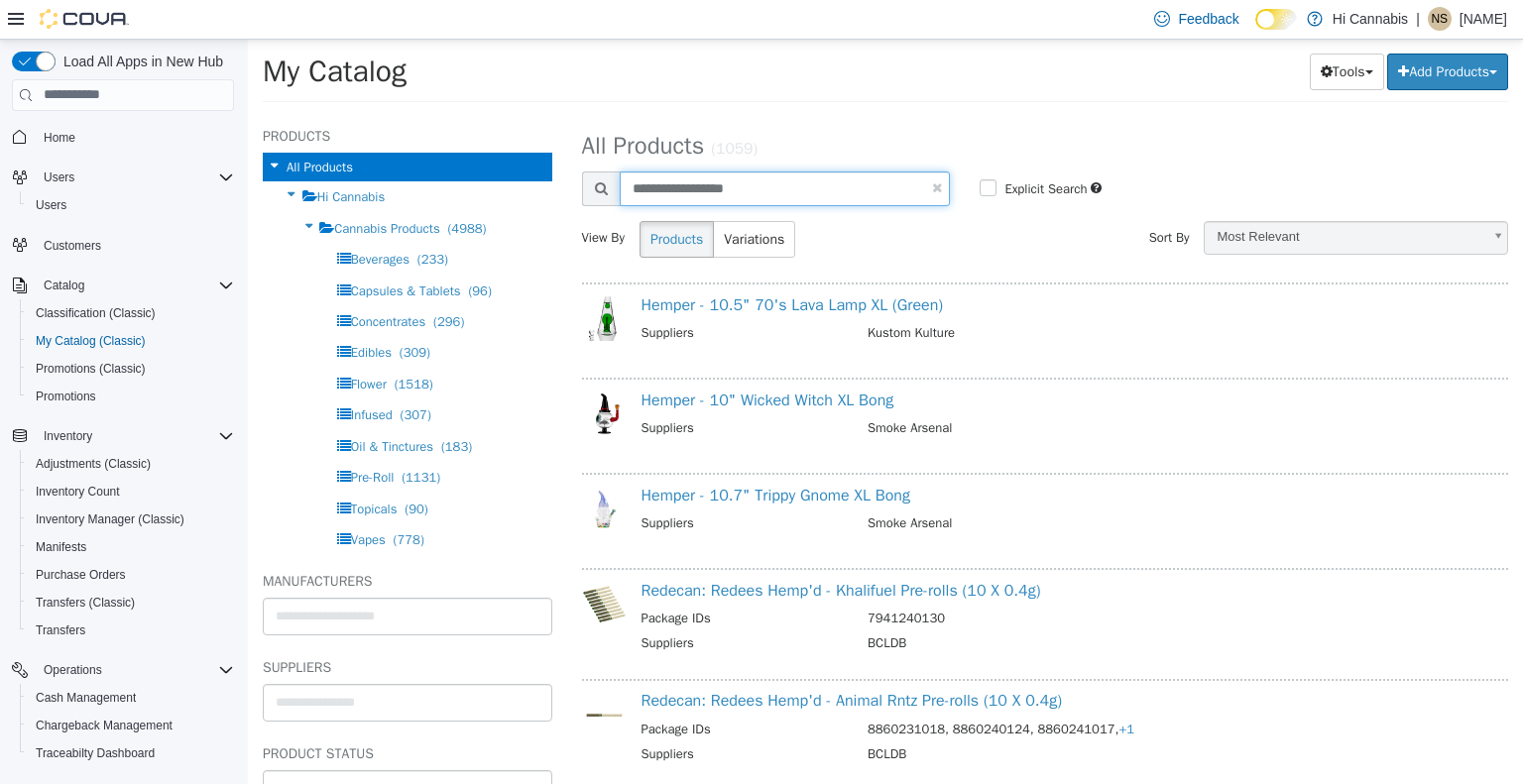 click on "**********" at bounding box center [785, 187] 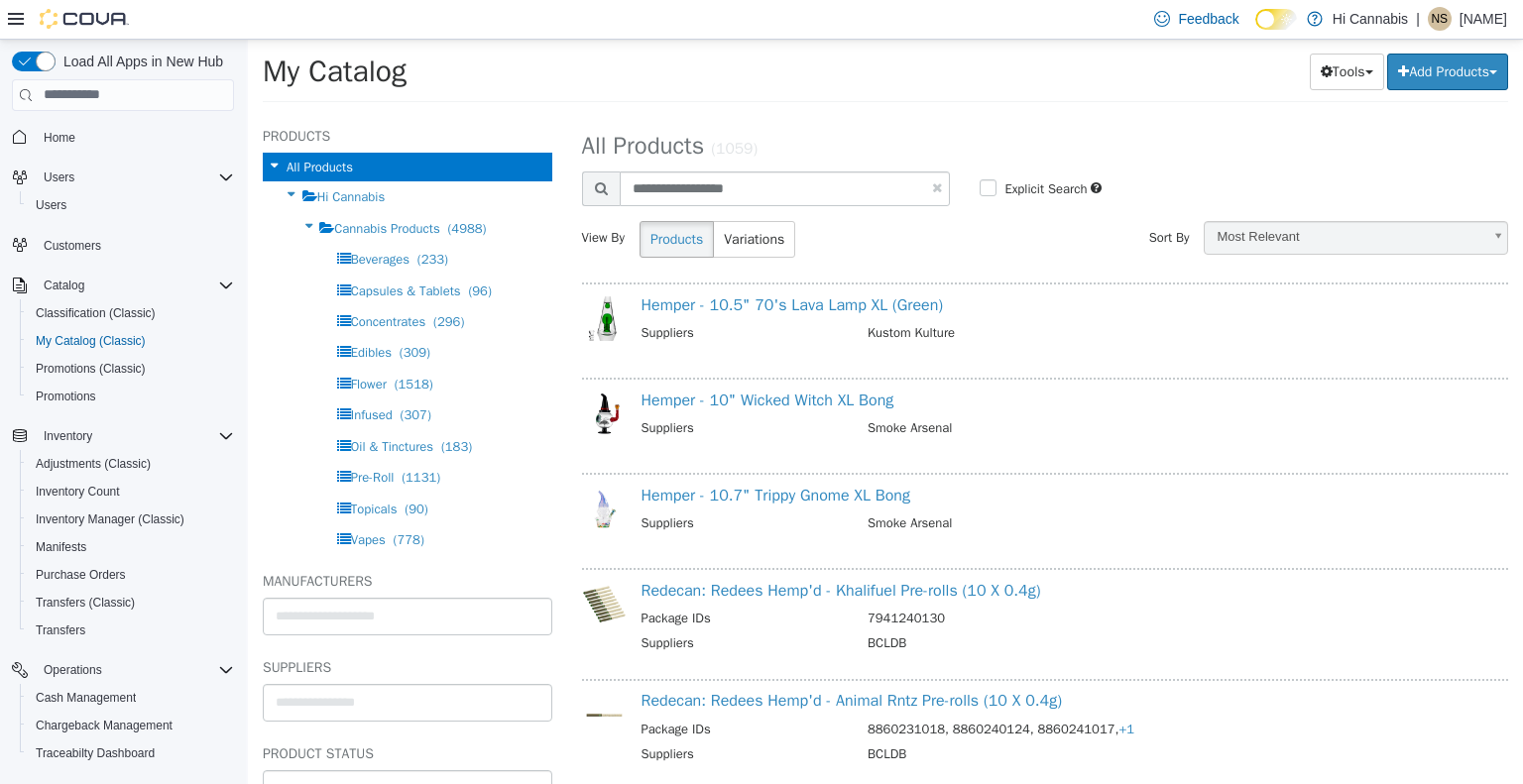select on "**********" 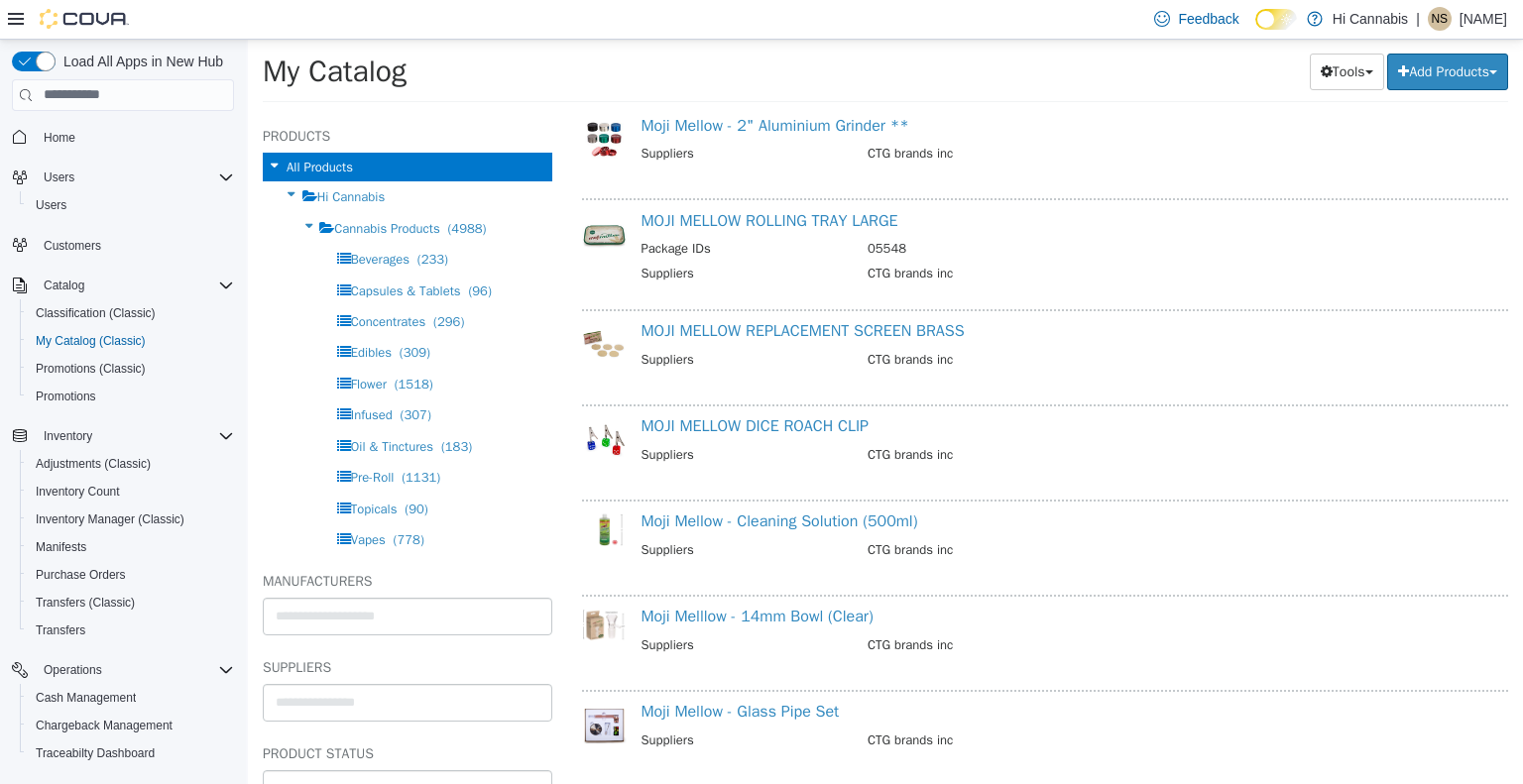 scroll, scrollTop: 991, scrollLeft: 0, axis: vertical 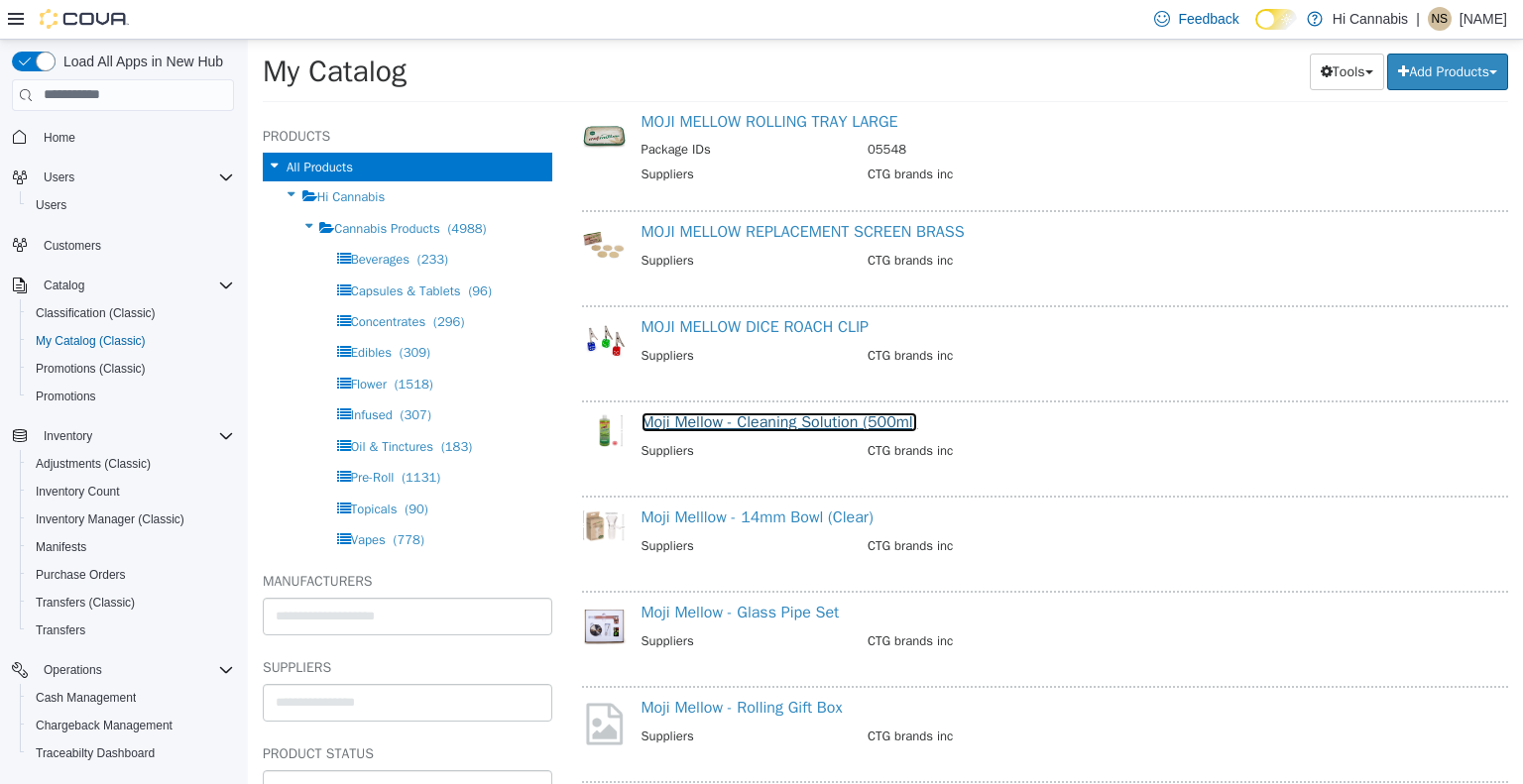 click on "Moji Mellow - Cleaning Solution (500ml)" at bounding box center [779, 421] 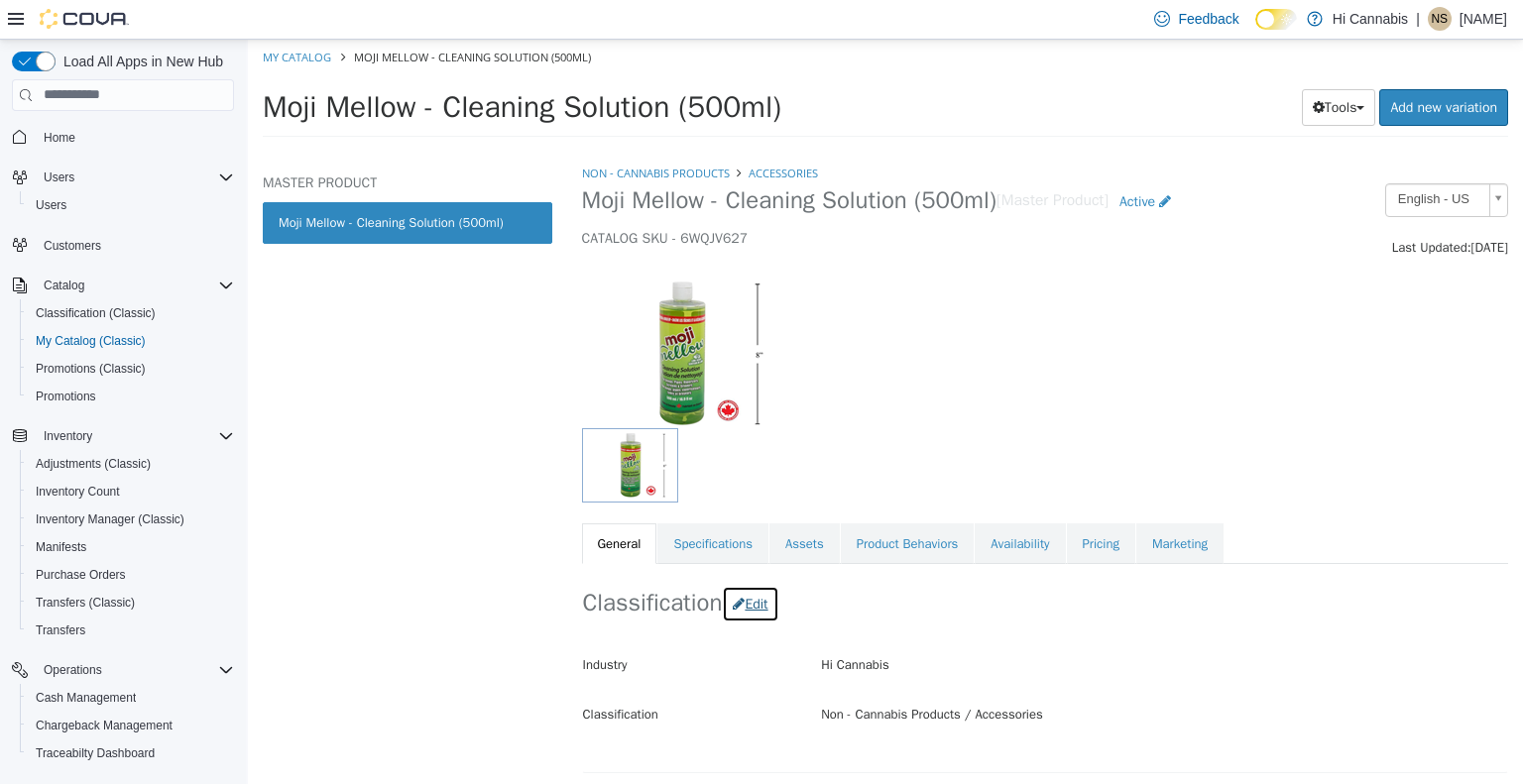 click on "Edit" at bounding box center (750, 603) 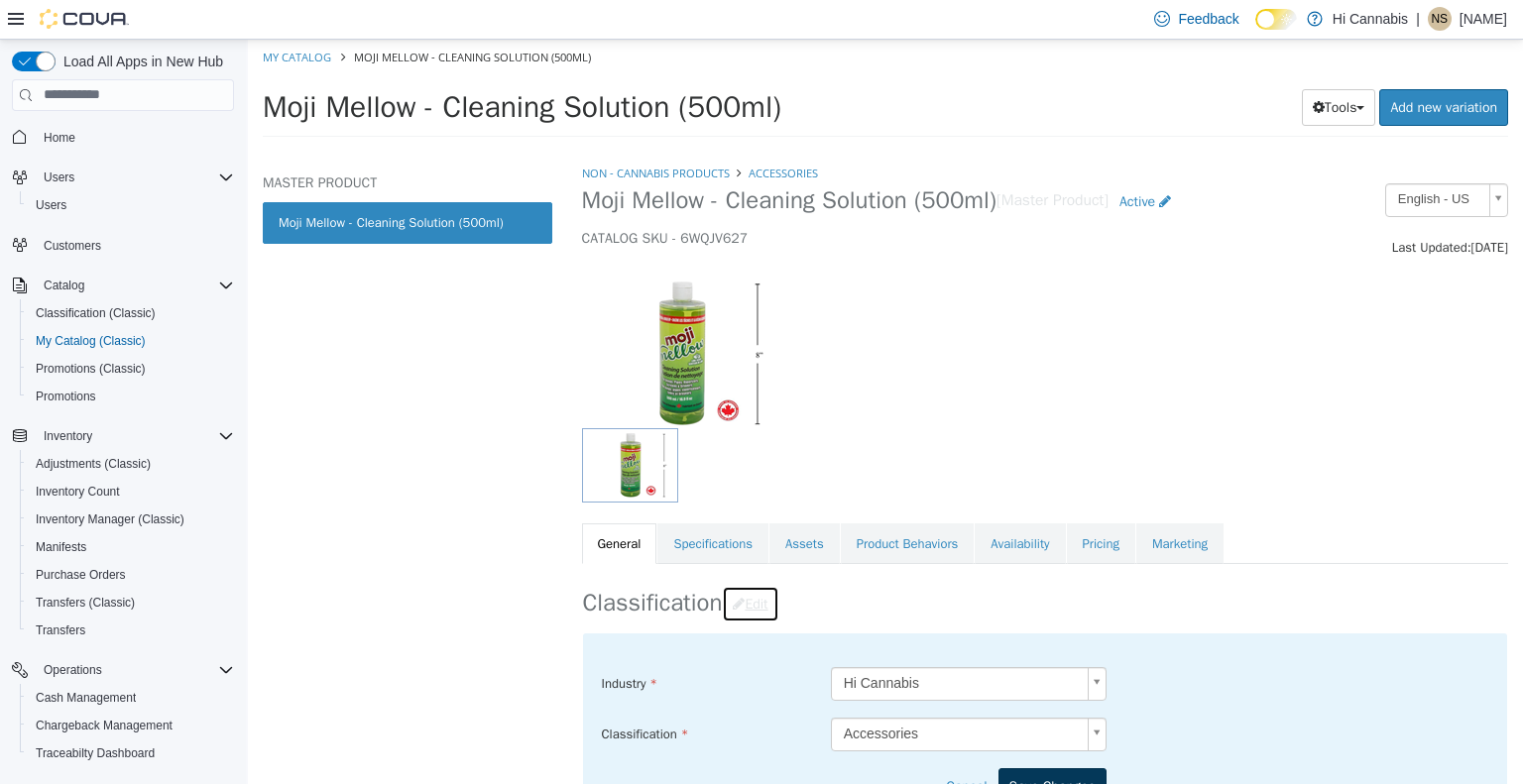 scroll, scrollTop: 99, scrollLeft: 0, axis: vertical 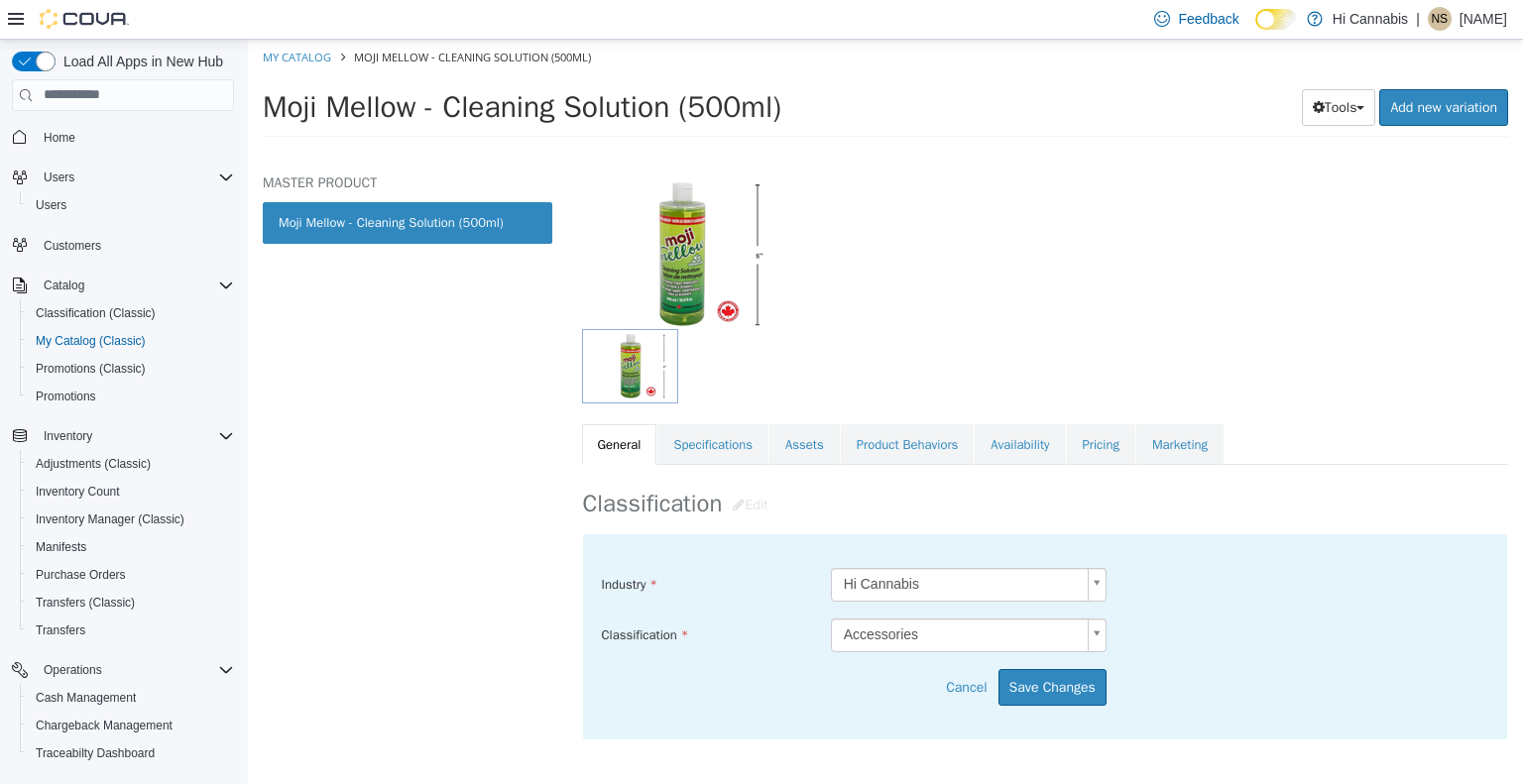 click on "Saving Bulk Changes...
×
My Catalog
Moji Mellow - Cleaning Solution (500ml)
Moji Mellow - Cleaning Solution (500ml)
Tools
Clone Print Labels   Add new variation
MASTER PRODUCT
Moji Mellow - Cleaning Solution (500ml)
Non - Cannabis Products
Accessories
Moji Mellow - Cleaning Solution (500ml)
[Master Product] Active  CATALOG SKU - 6WQJV627     English - US                             Last Updated:  [DATE]
General Specifications Assets Product Behaviors Availability Pricing
Marketing Classification  Edit Industry
Hi Cannabis                             ***** Classification
Accessories                             ***** Cancel Save Changes General Information  Edit Product Name
Moji Mellow - Cleaning Solution (500ml)
Short Description
500 ML BOTTLE FLIP CAP
Long Description
MSRP
7.50 CAD
Release Date
< empty >
Cancel Save Changes Manufacturer SKU" at bounding box center (885, 93) 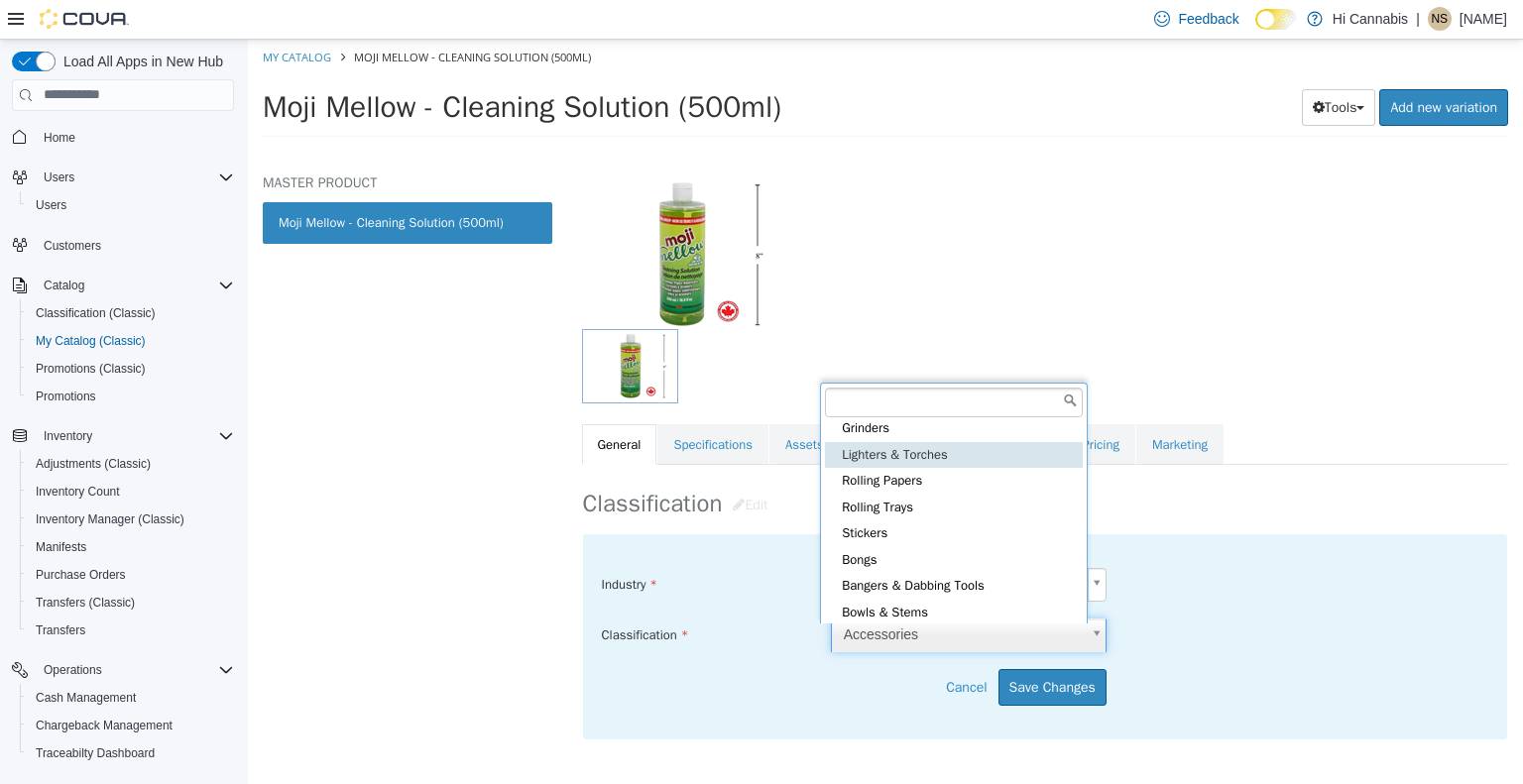 scroll, scrollTop: 486, scrollLeft: 0, axis: vertical 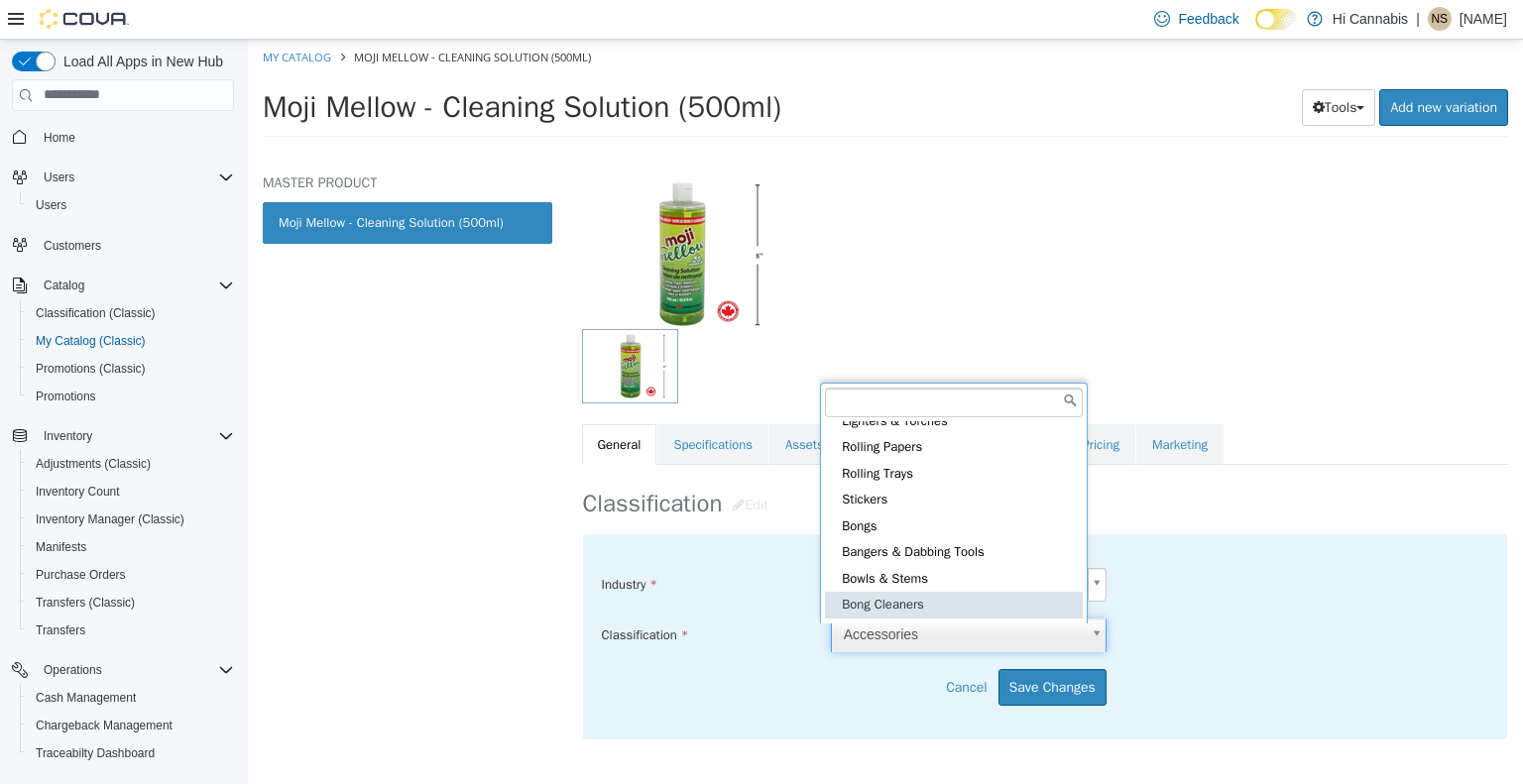 type on "*****" 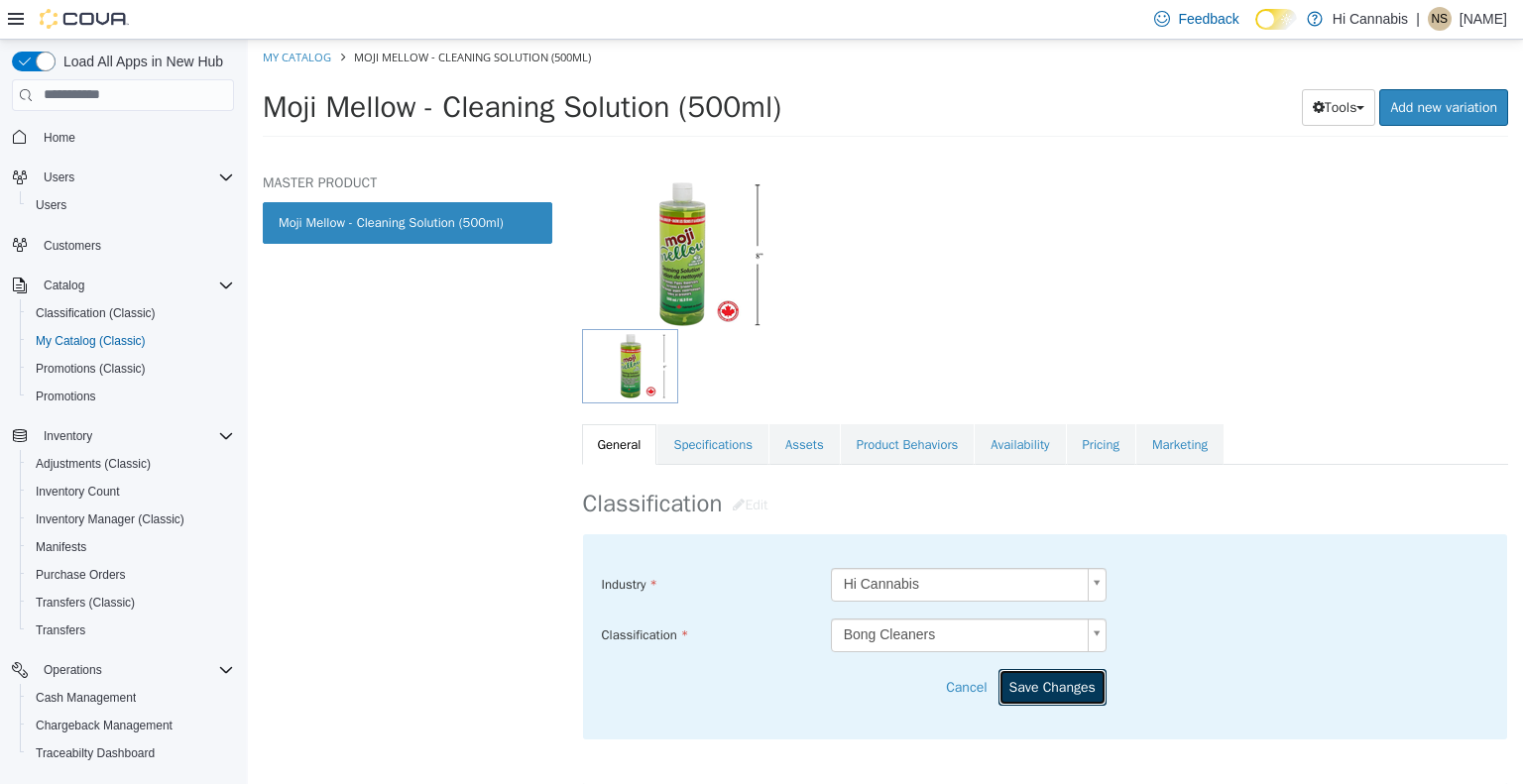click on "Save Changes" at bounding box center [1052, 686] 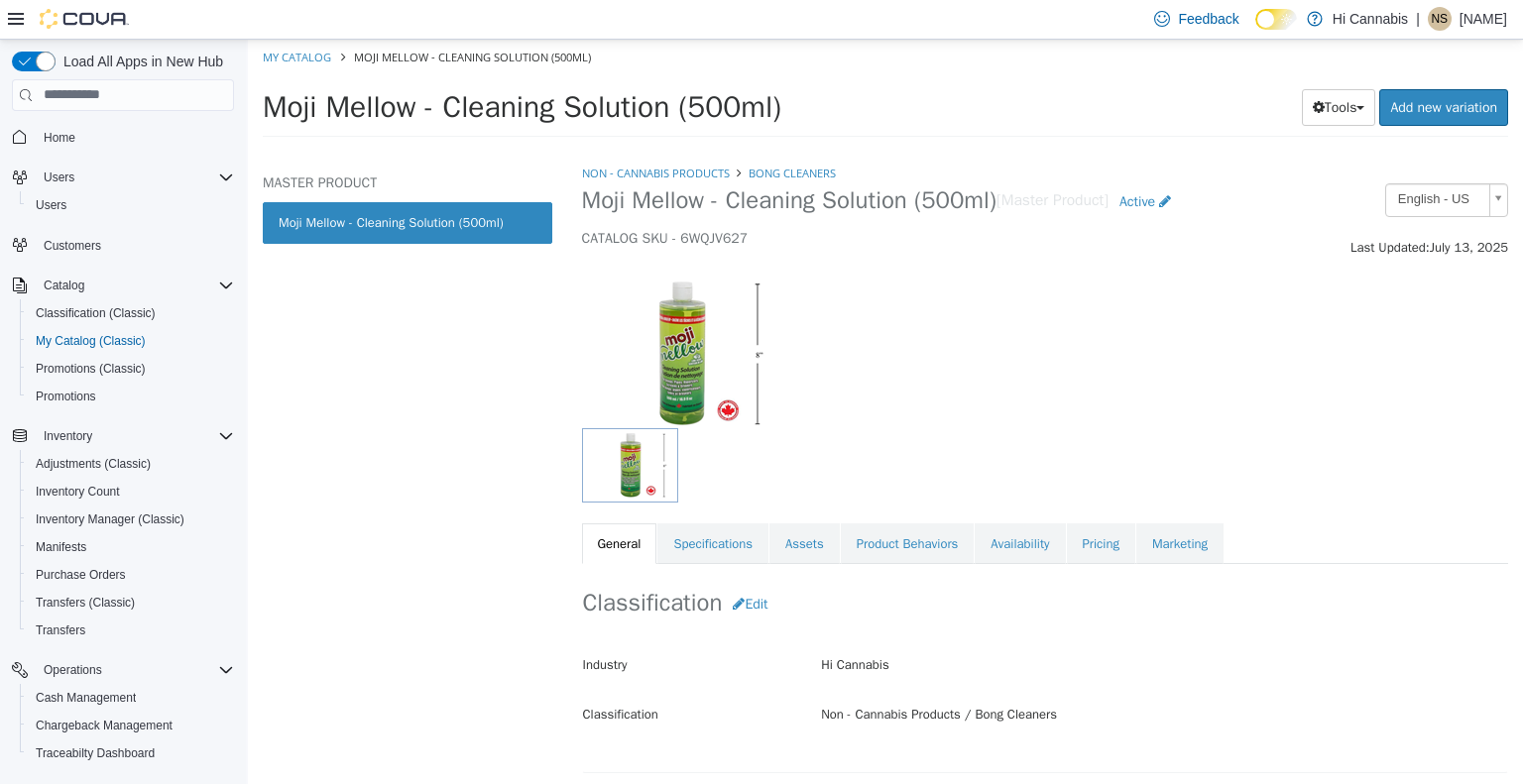 click on "Industry
Hi Cannabis
Classification
Non - Cannabis Products /  Bong Cleaners" at bounding box center [1045, 689] 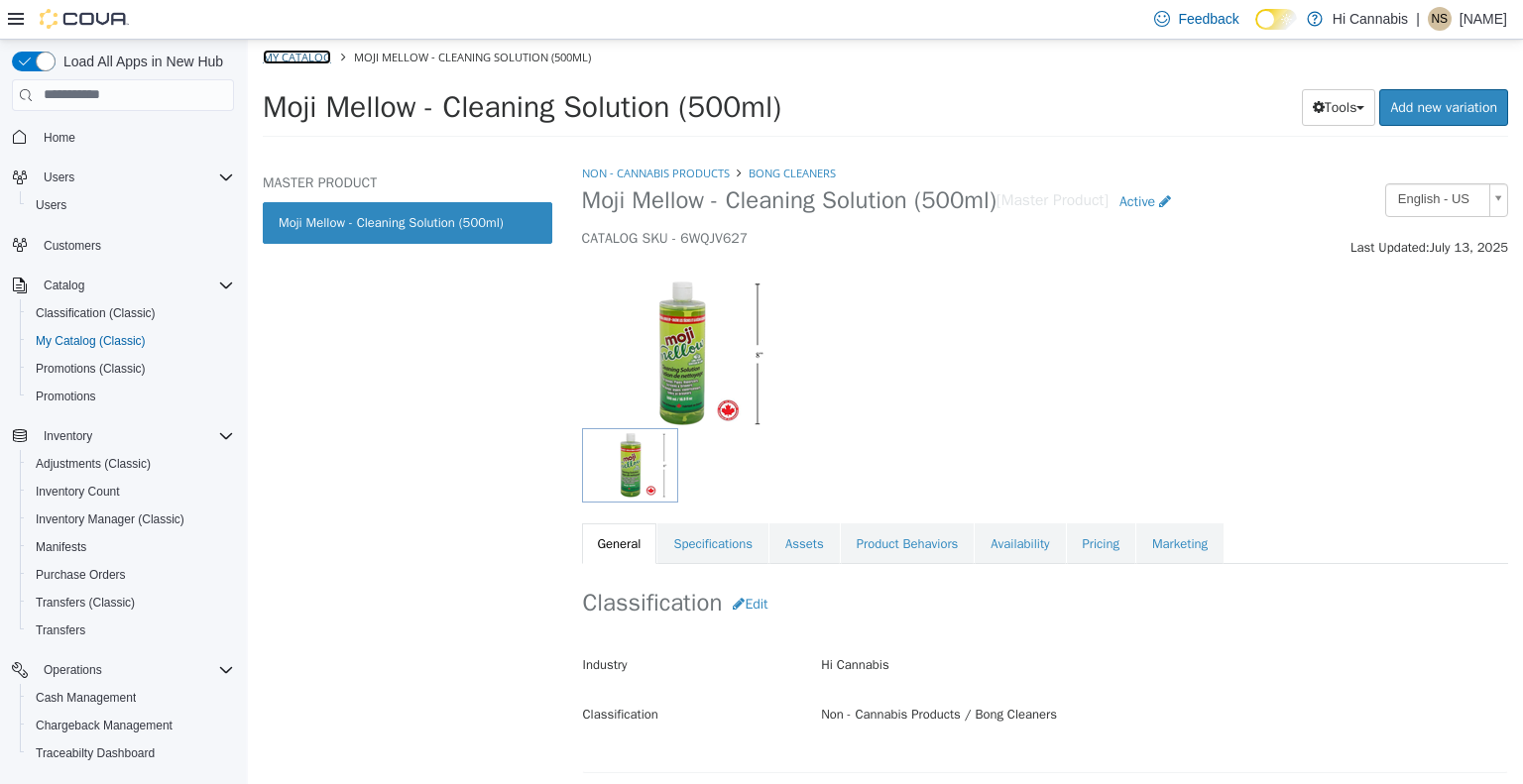 drag, startPoint x: 1060, startPoint y: 684, endPoint x: 304, endPoint y: 63, distance: 978.3542 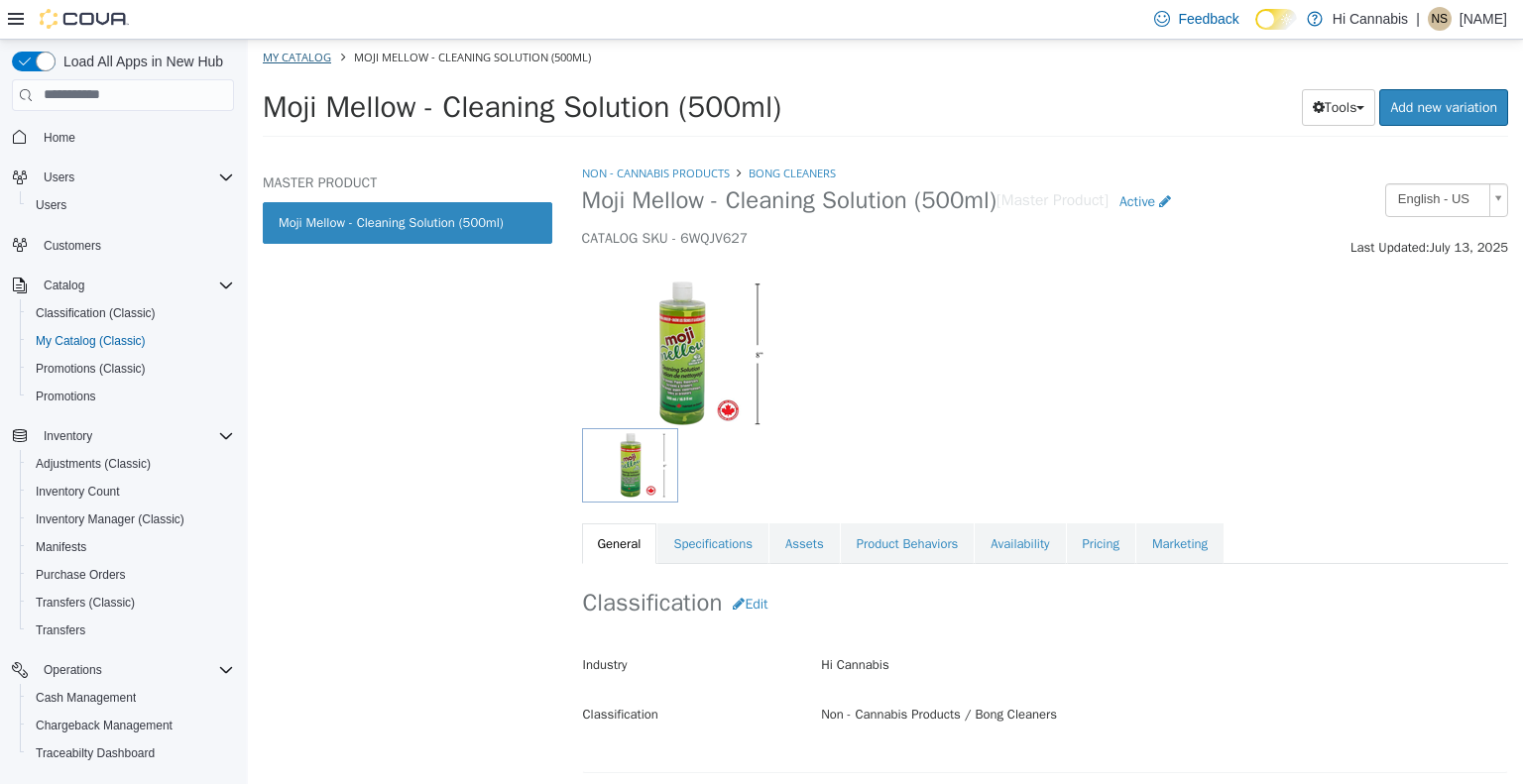 select on "**********" 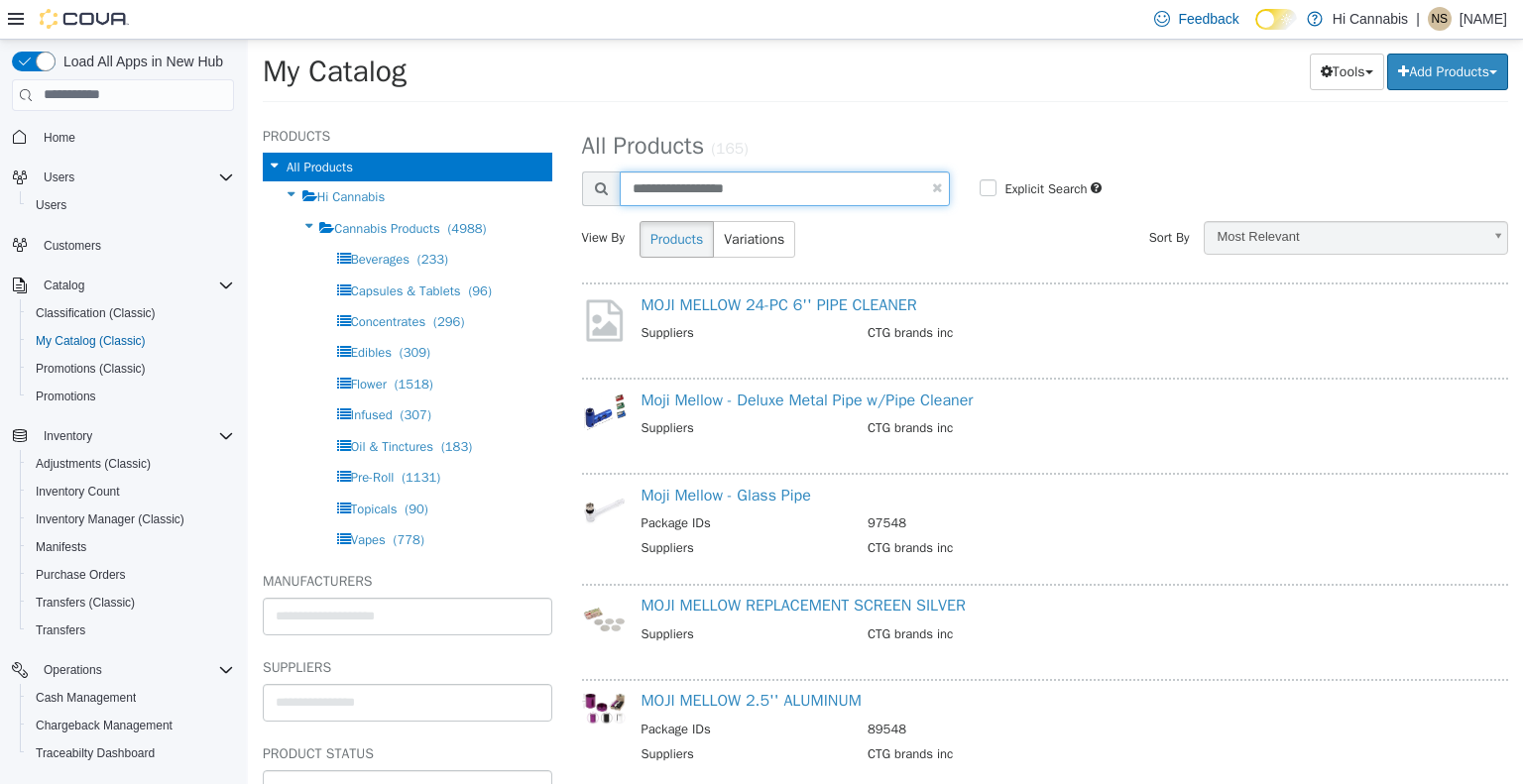 drag, startPoint x: 785, startPoint y: 184, endPoint x: 585, endPoint y: 196, distance: 200.35968 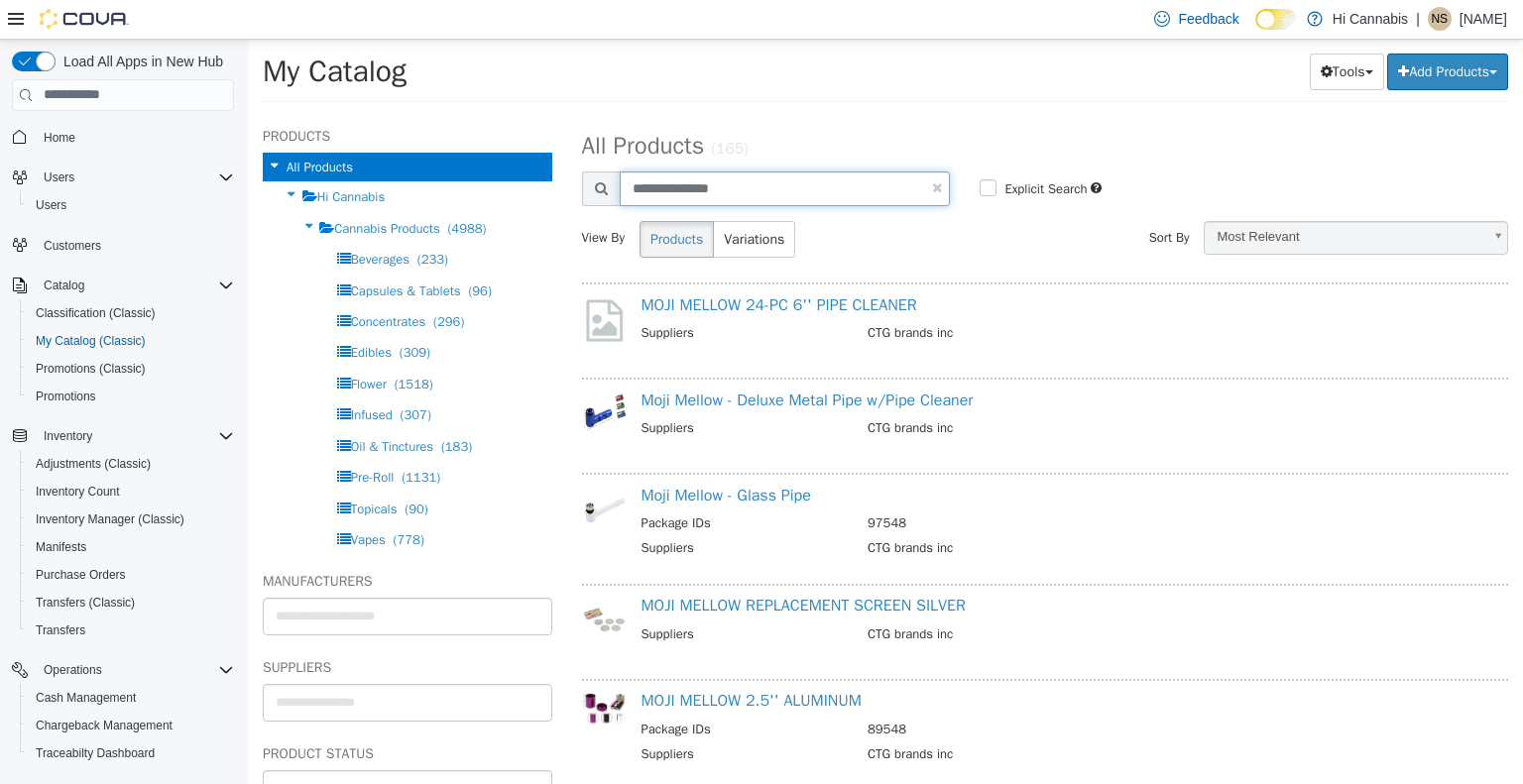 type on "**********" 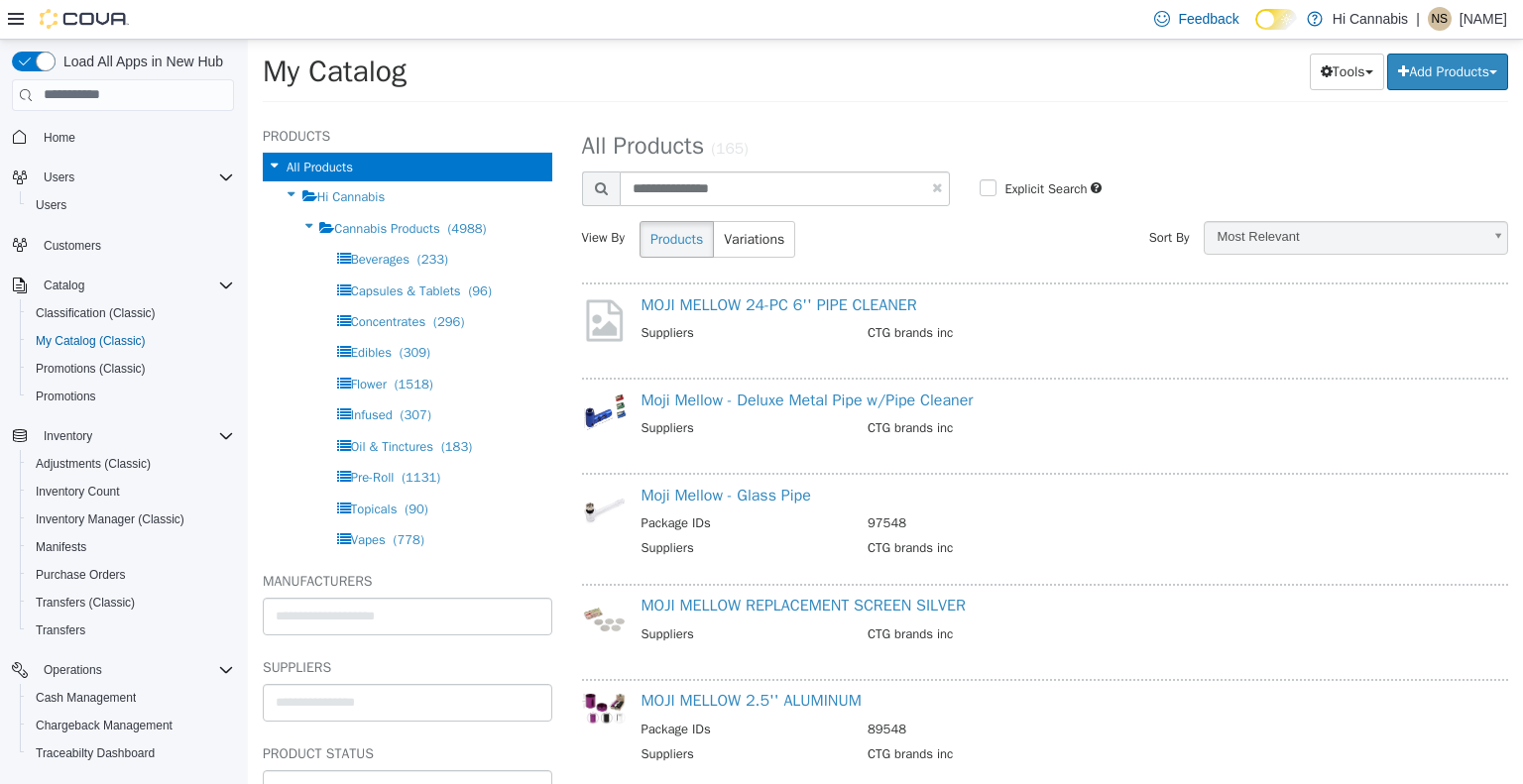 select on "**********" 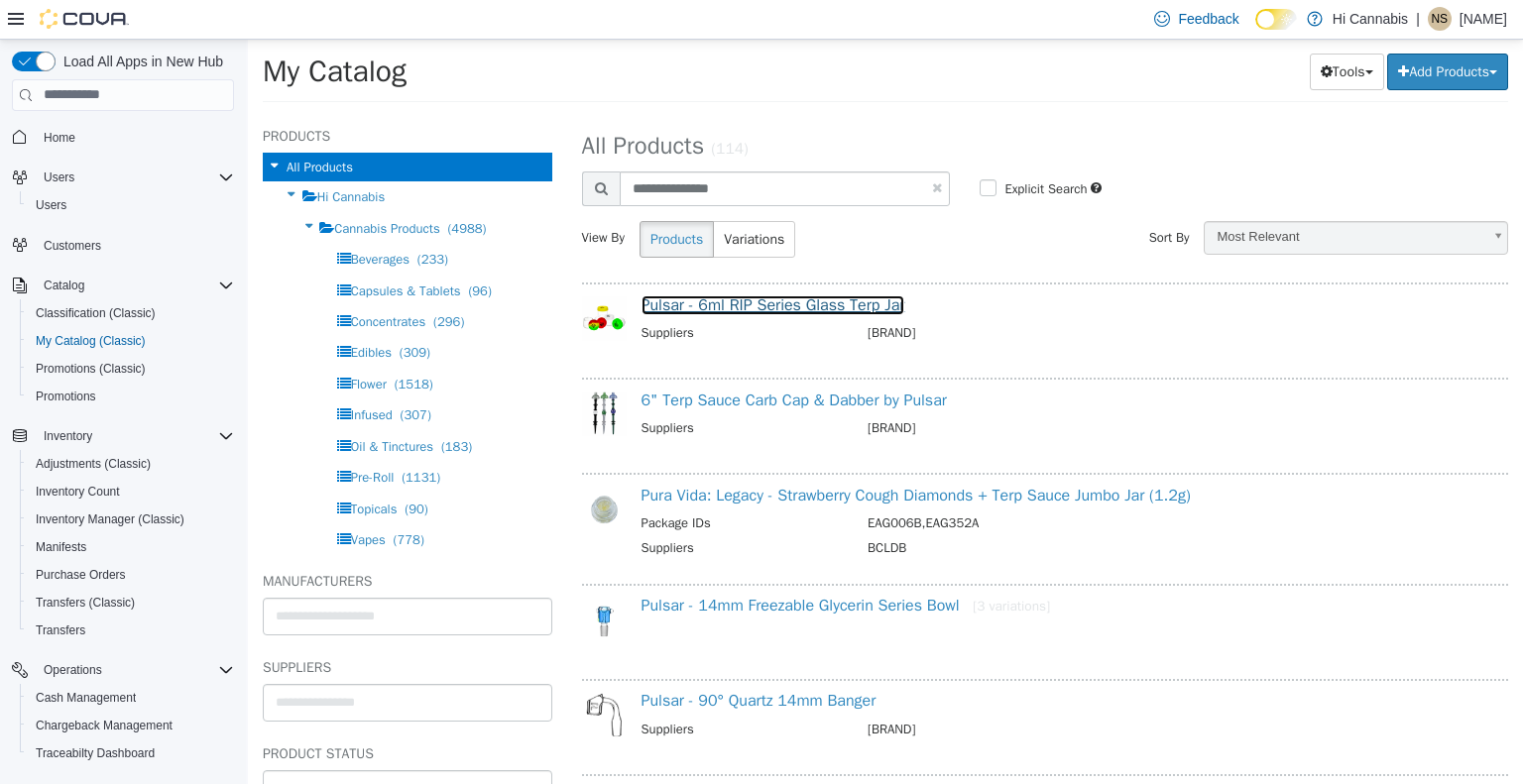 click on "Pulsar - 6ml RIP Series Glass Terp Jar" at bounding box center [773, 304] 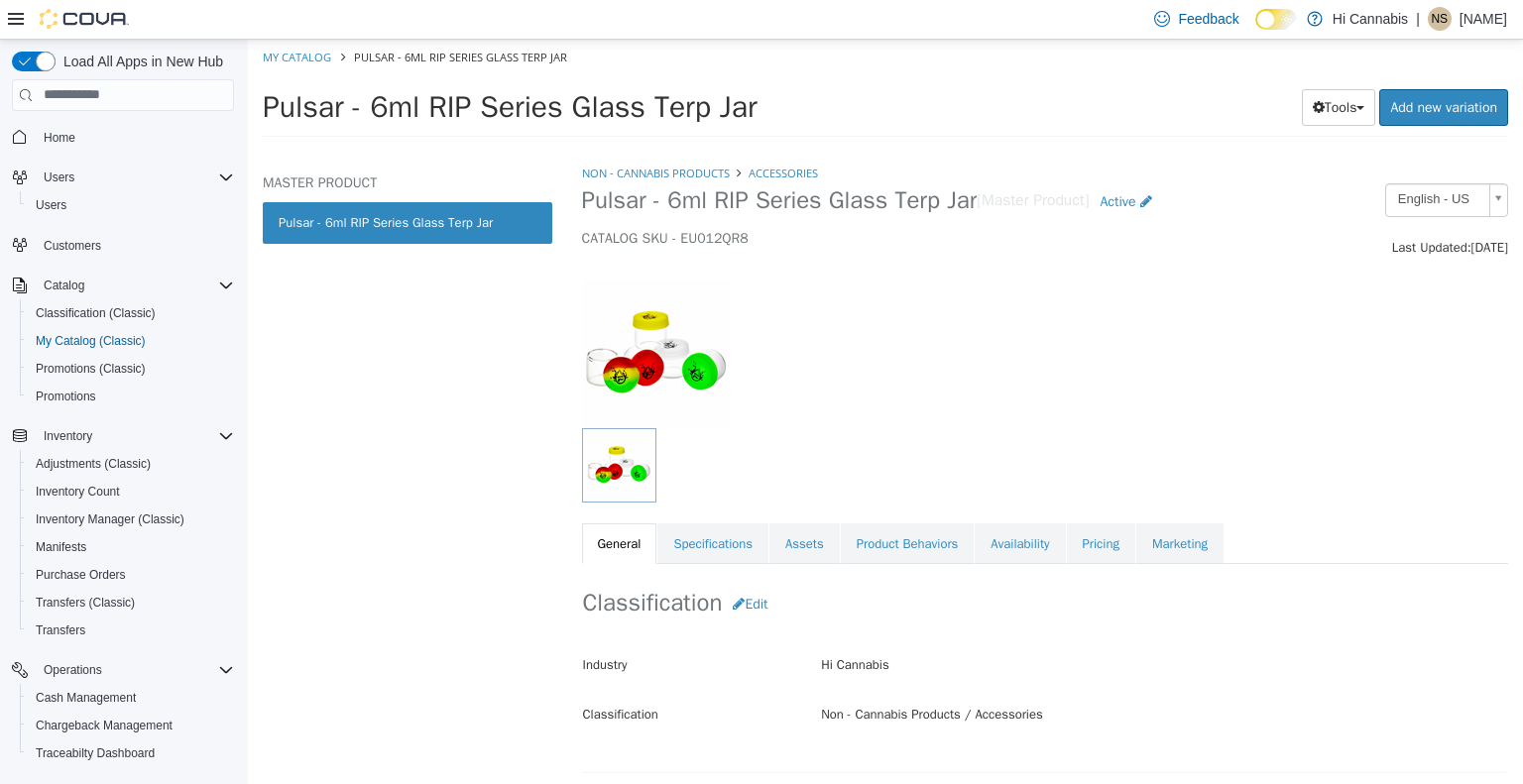 scroll, scrollTop: 198, scrollLeft: 0, axis: vertical 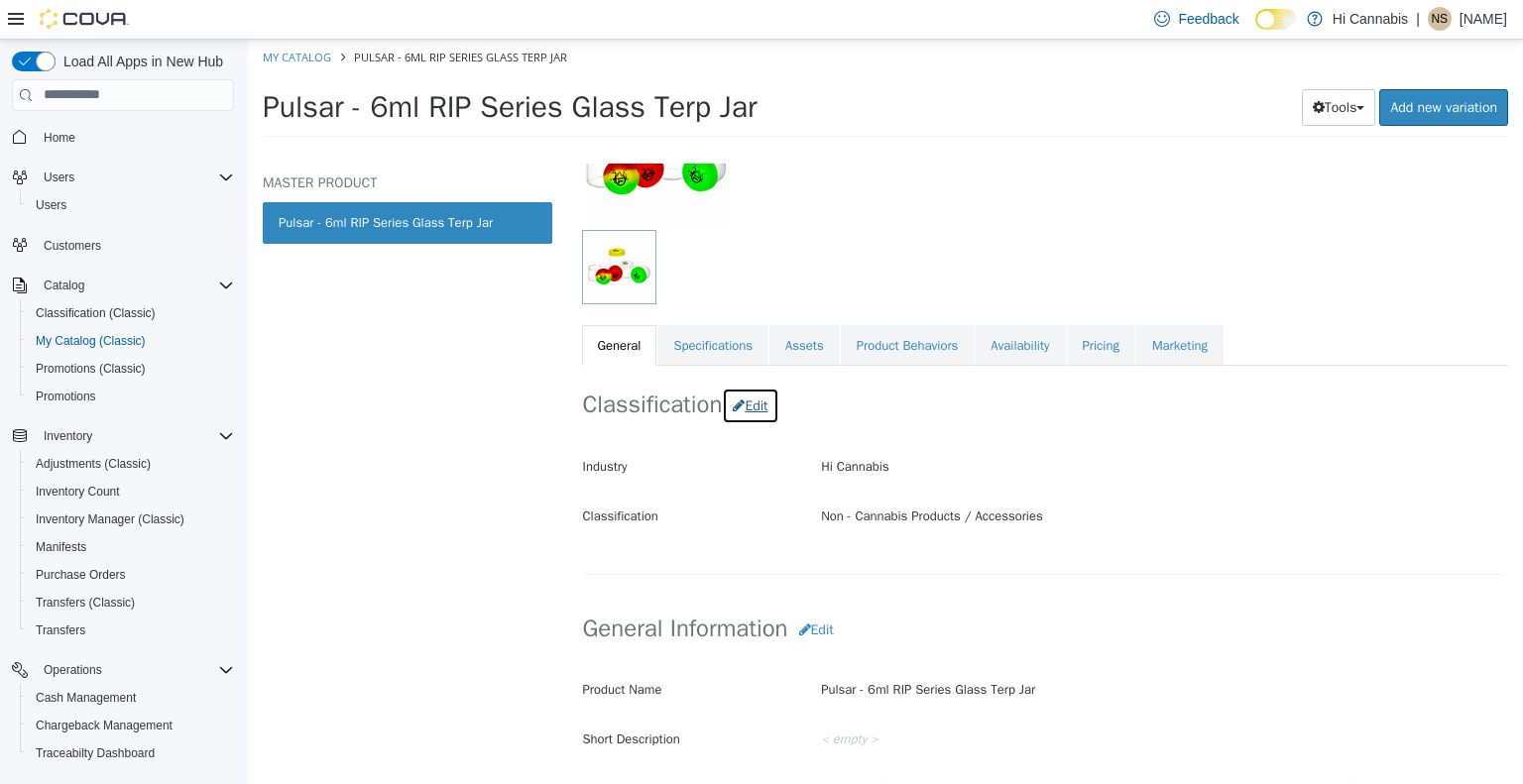 click on "Edit" at bounding box center [750, 404] 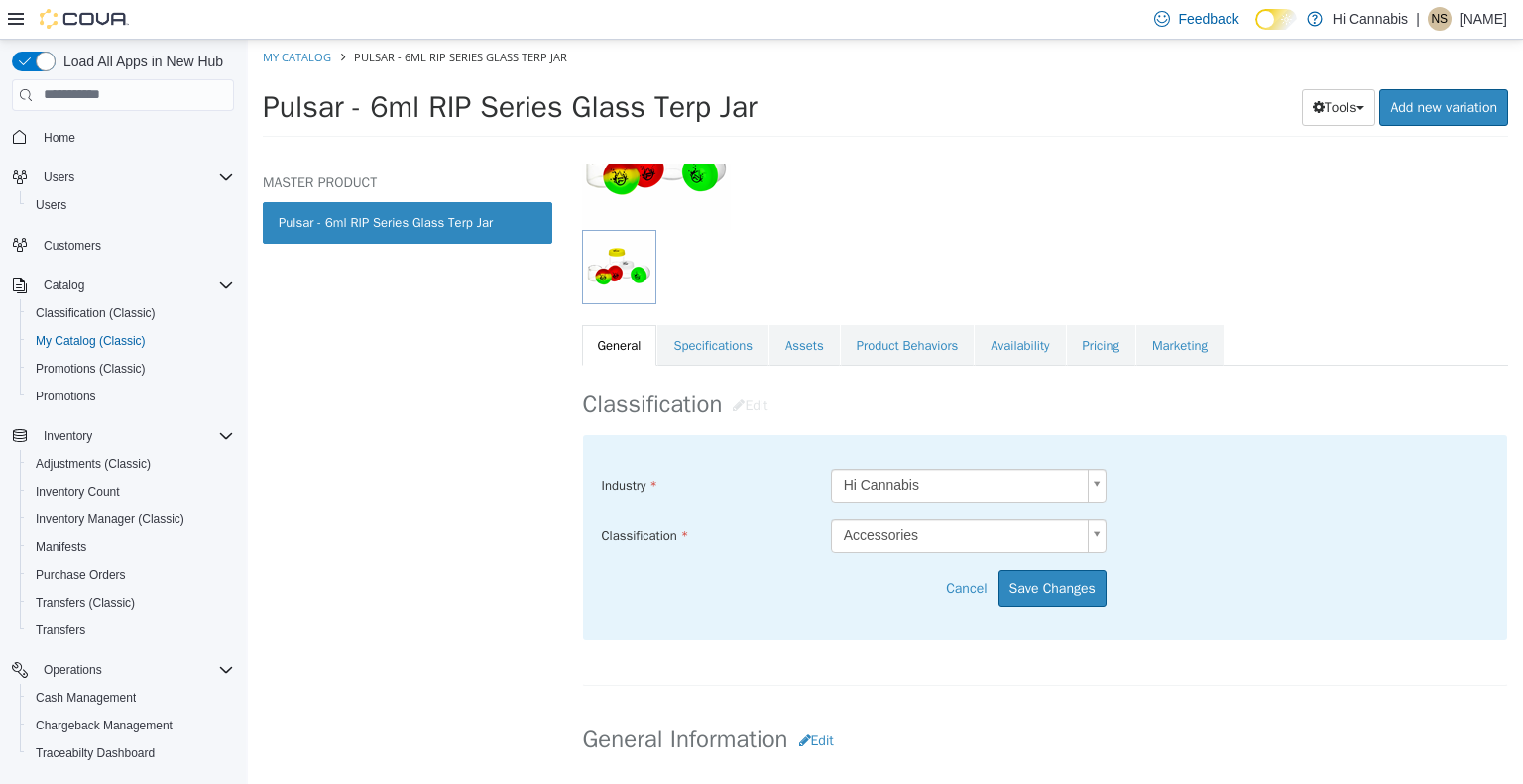click on "Saving Bulk Changes...
×
My Catalog
Pulsar - 6ml RIP Series Glass Terp Jar
Pulsar - 6ml RIP Series Glass Terp Jar
Tools
Clone Print Labels   Add new variation
MASTER PRODUCT
Pulsar - 6ml RIP Series Glass Terp Jar
Non - Cannabis Products
Accessories
Pulsar - 6ml RIP Series Glass Terp Jar
[Master Product] Active  CATALOG SKU - EU012QR8     English - US                             Last Updated:  [DATE]
General Specifications Assets Product Behaviors Availability Pricing
Marketing Classification  Edit Industry
Hi Cannabis                             ***** Classification
Accessories                             ***** Cancel Save Changes General Information  Edit Product Name
Pulsar - 6ml RIP Series Glass Terp Jar
Short Description
< empty >
Long Description
MSRP
1.61 CAD
Release Date
< empty >
Cancel Save Changes Manufacturer  Edit Manufacturer Cancel" at bounding box center [885, 93] 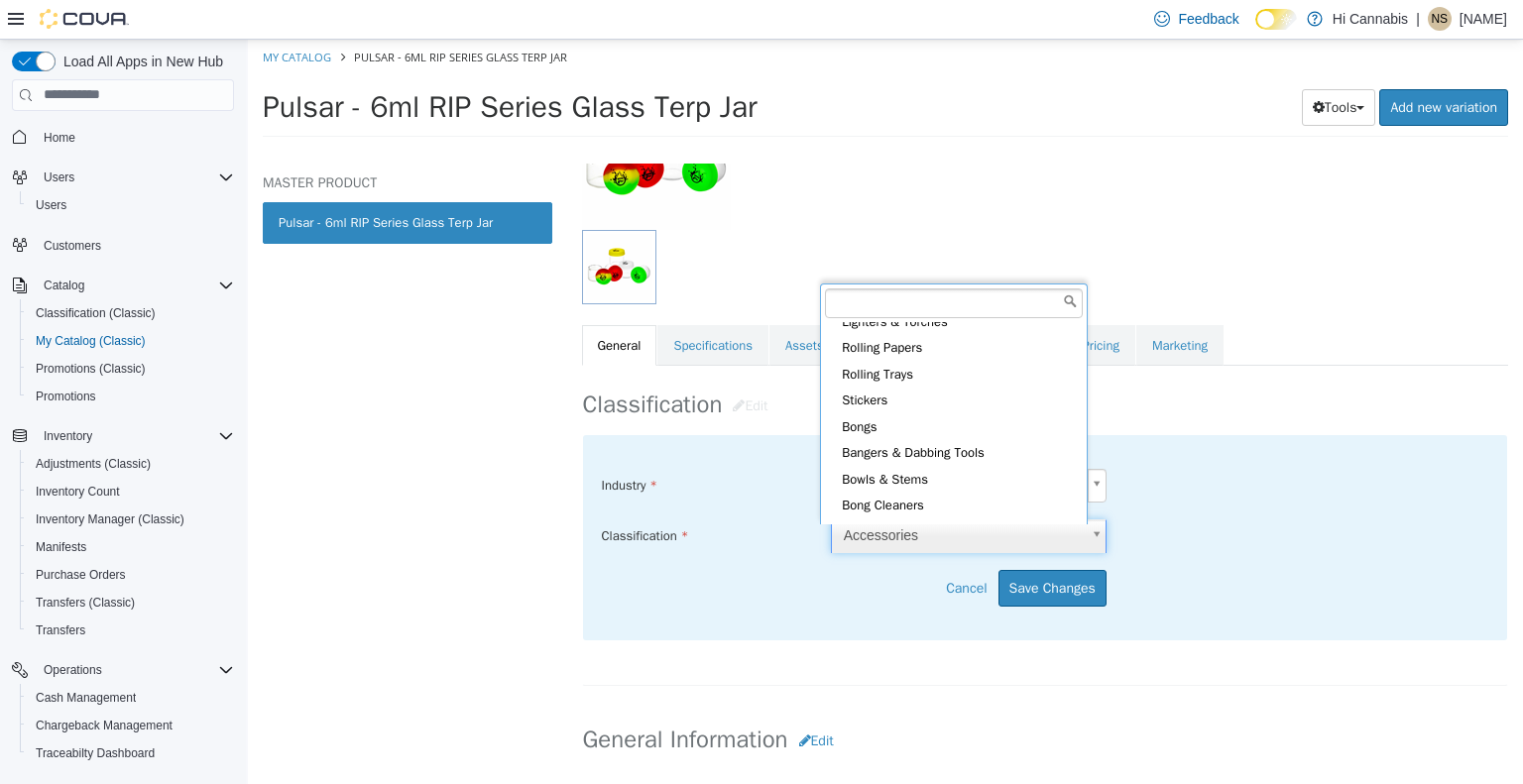 scroll, scrollTop: 585, scrollLeft: 0, axis: vertical 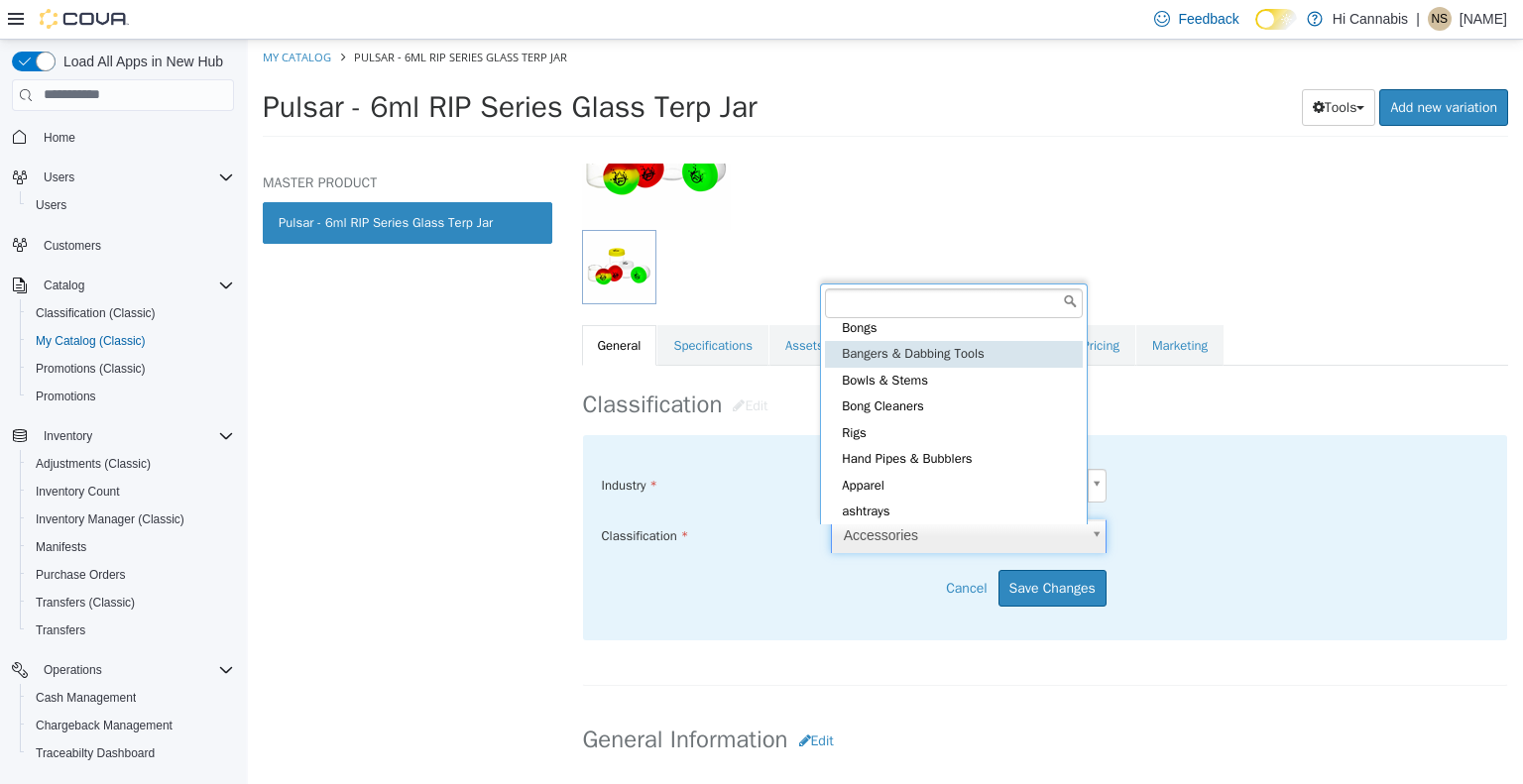 type on "*****" 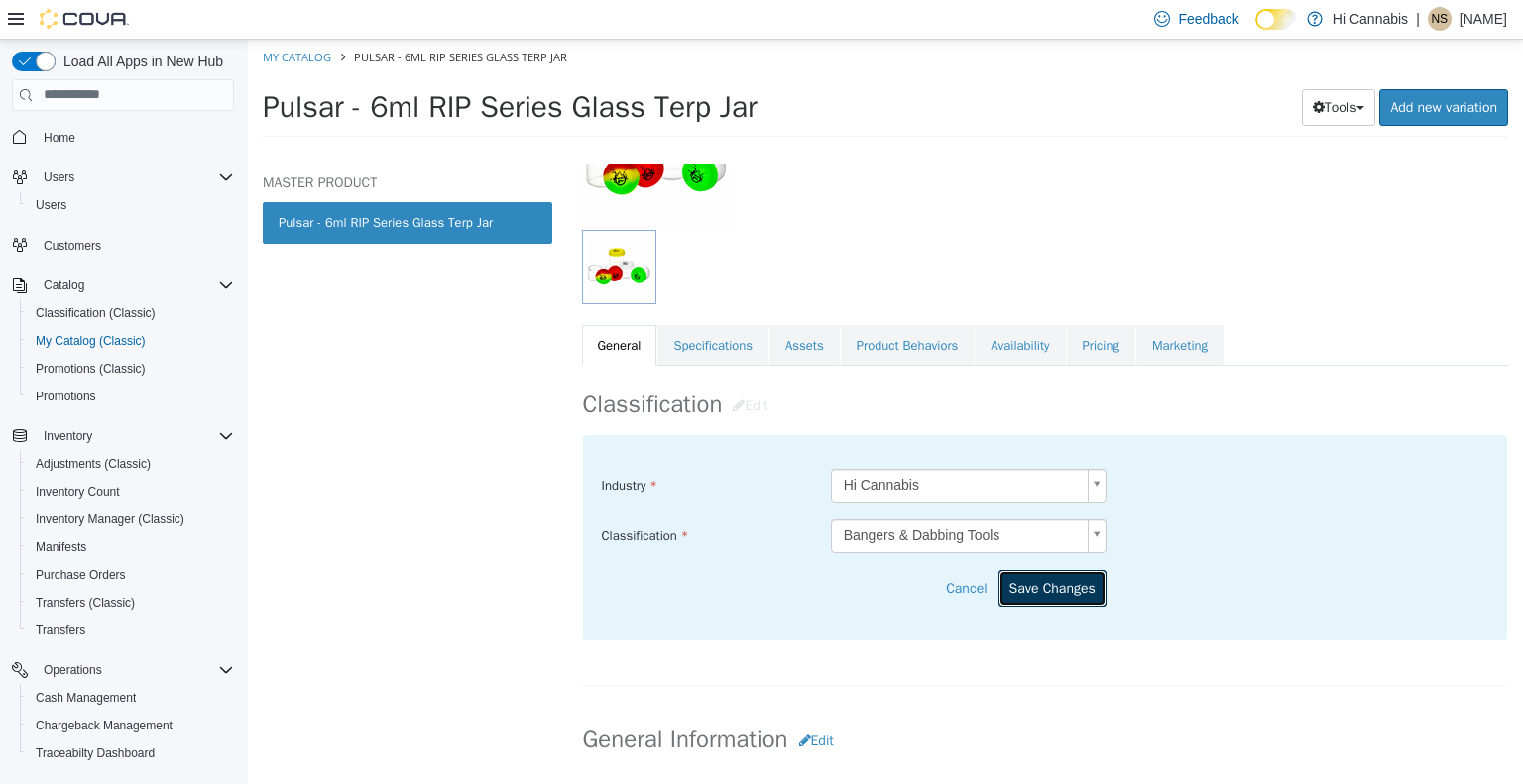 click on "Save Changes" at bounding box center [1052, 587] 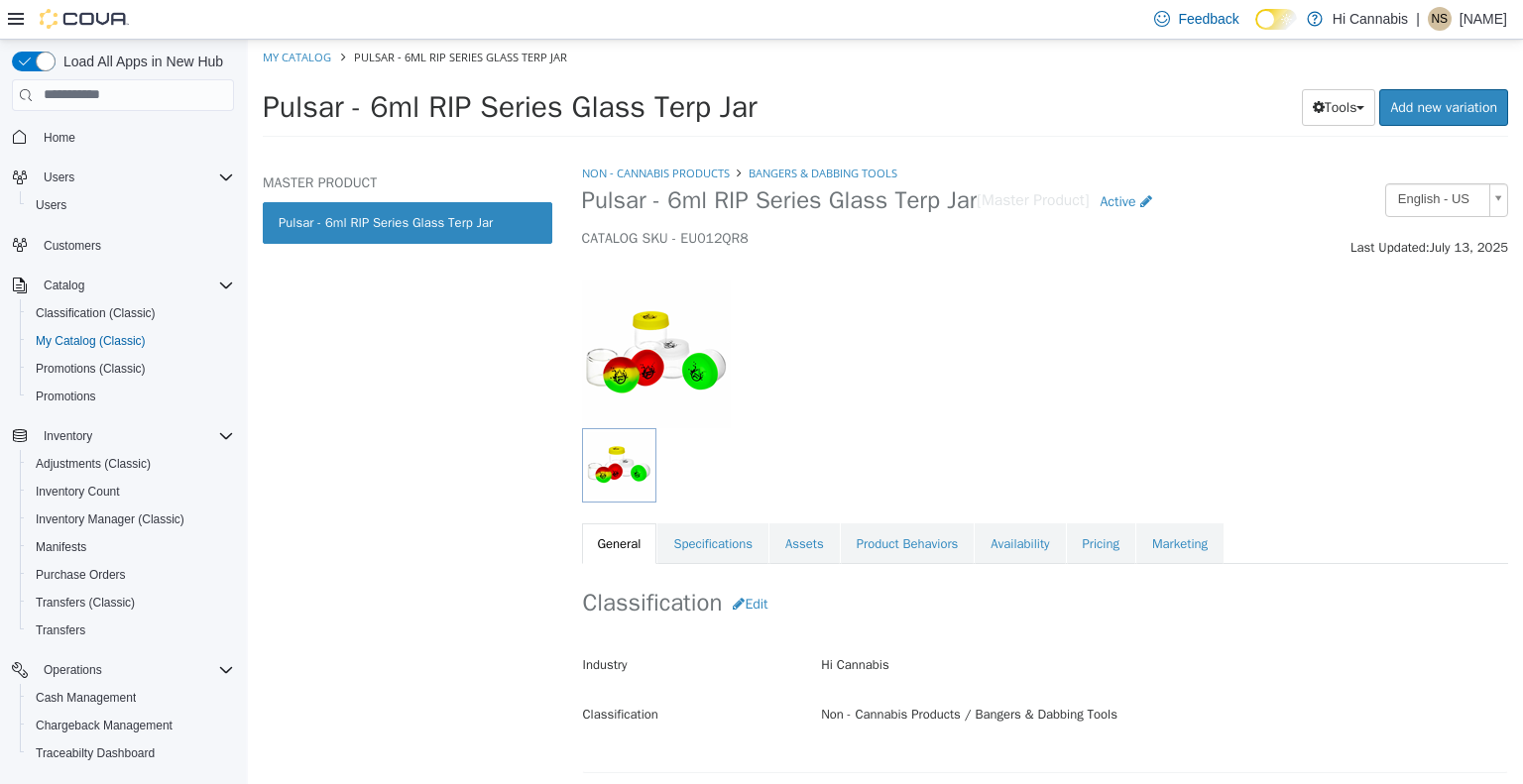 click on "My Catalog
Pulsar - 6ml RIP Series Glass Terp Jar" at bounding box center (885, 56) 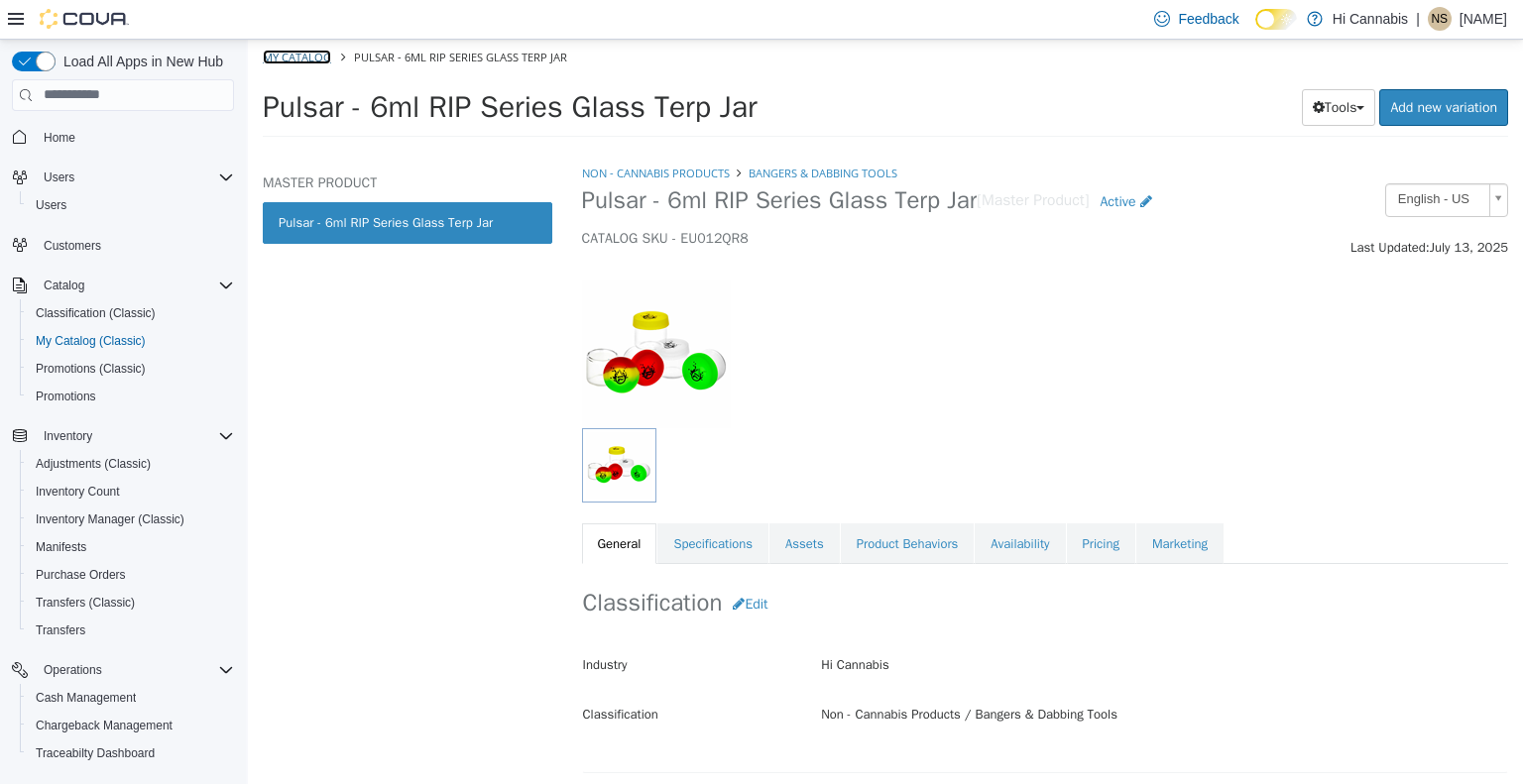 click on "My Catalog" at bounding box center [296, 56] 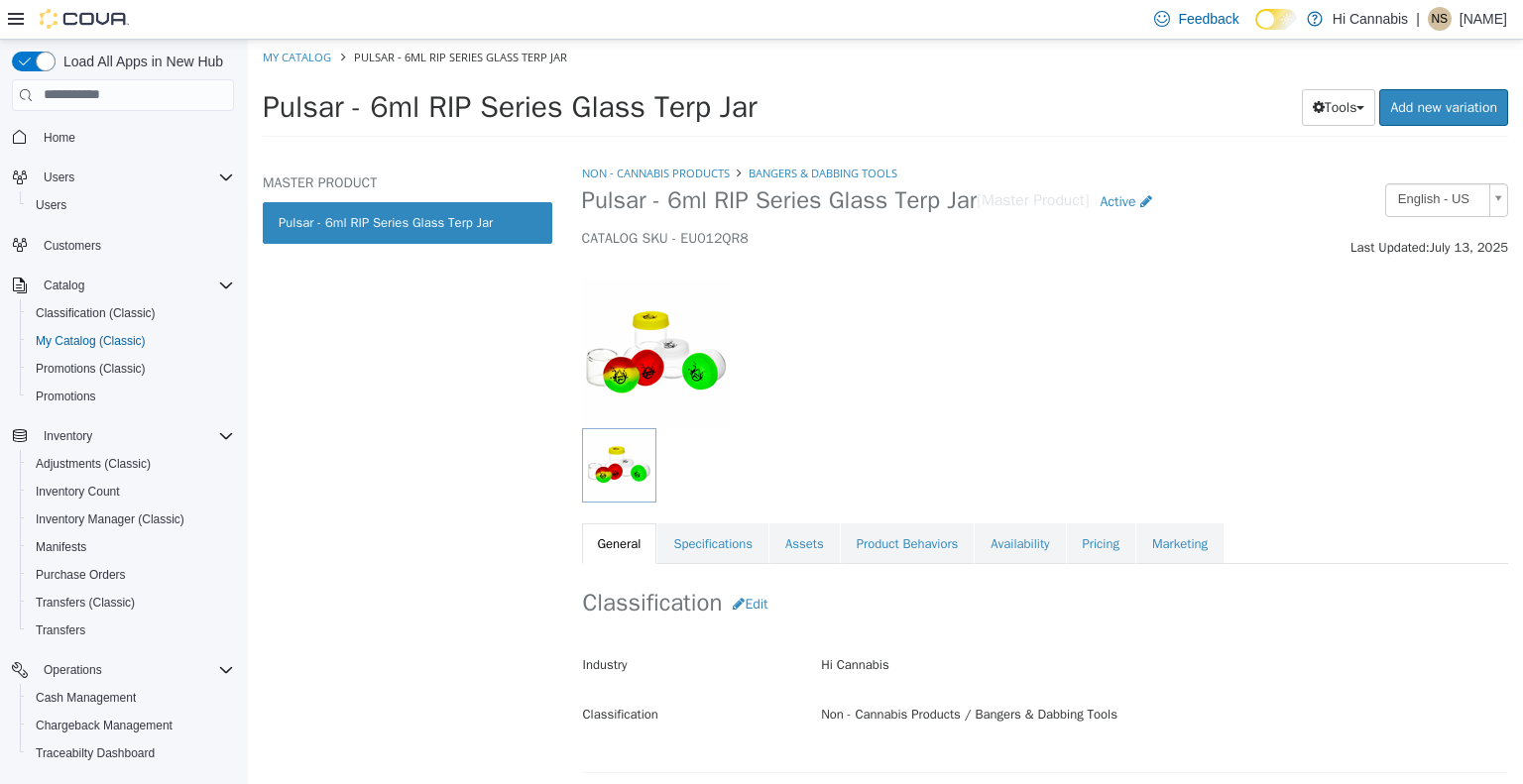 select on "**********" 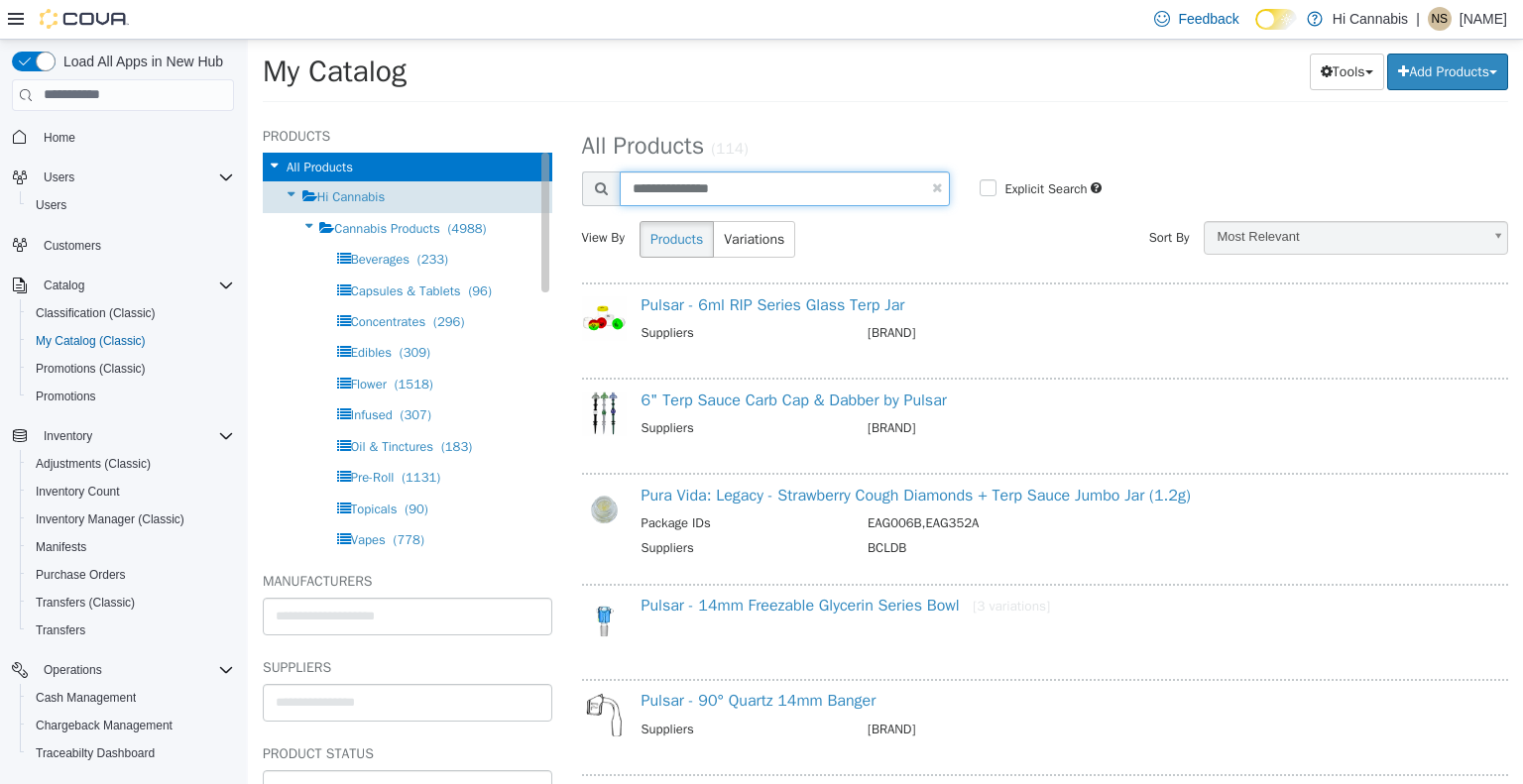 drag, startPoint x: 746, startPoint y: 190, endPoint x: 505, endPoint y: 191, distance: 241.00207 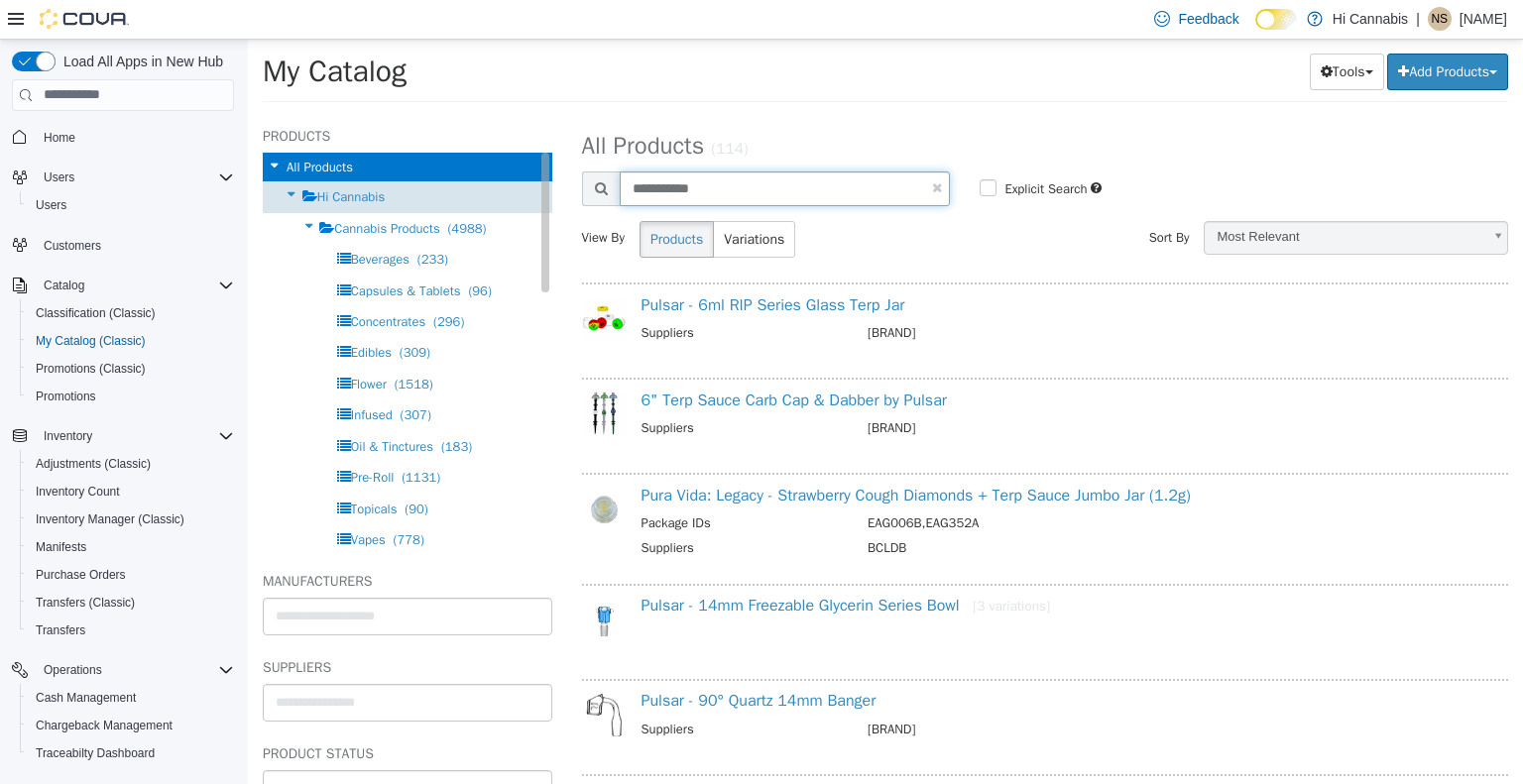 type on "**********" 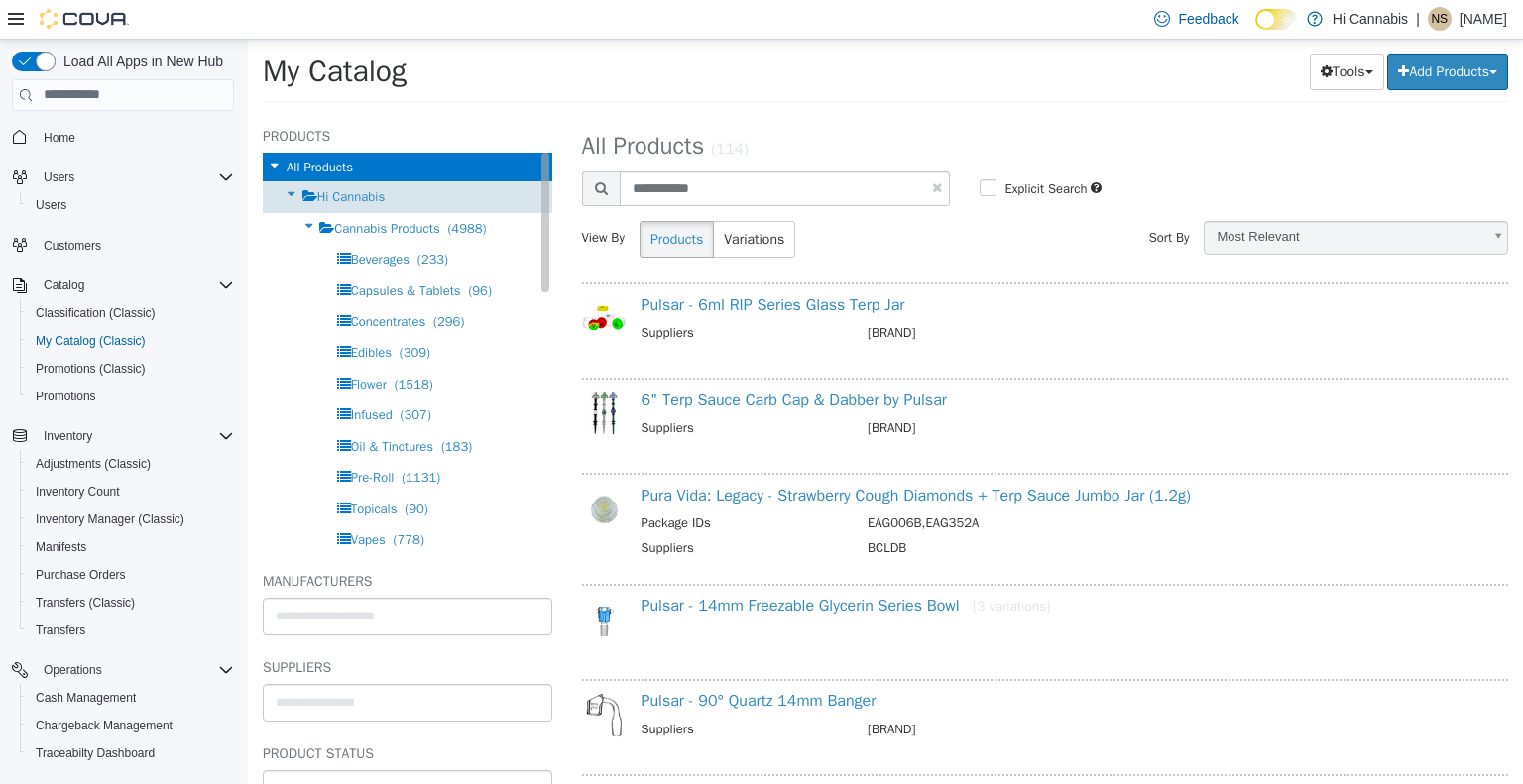 select on "**********" 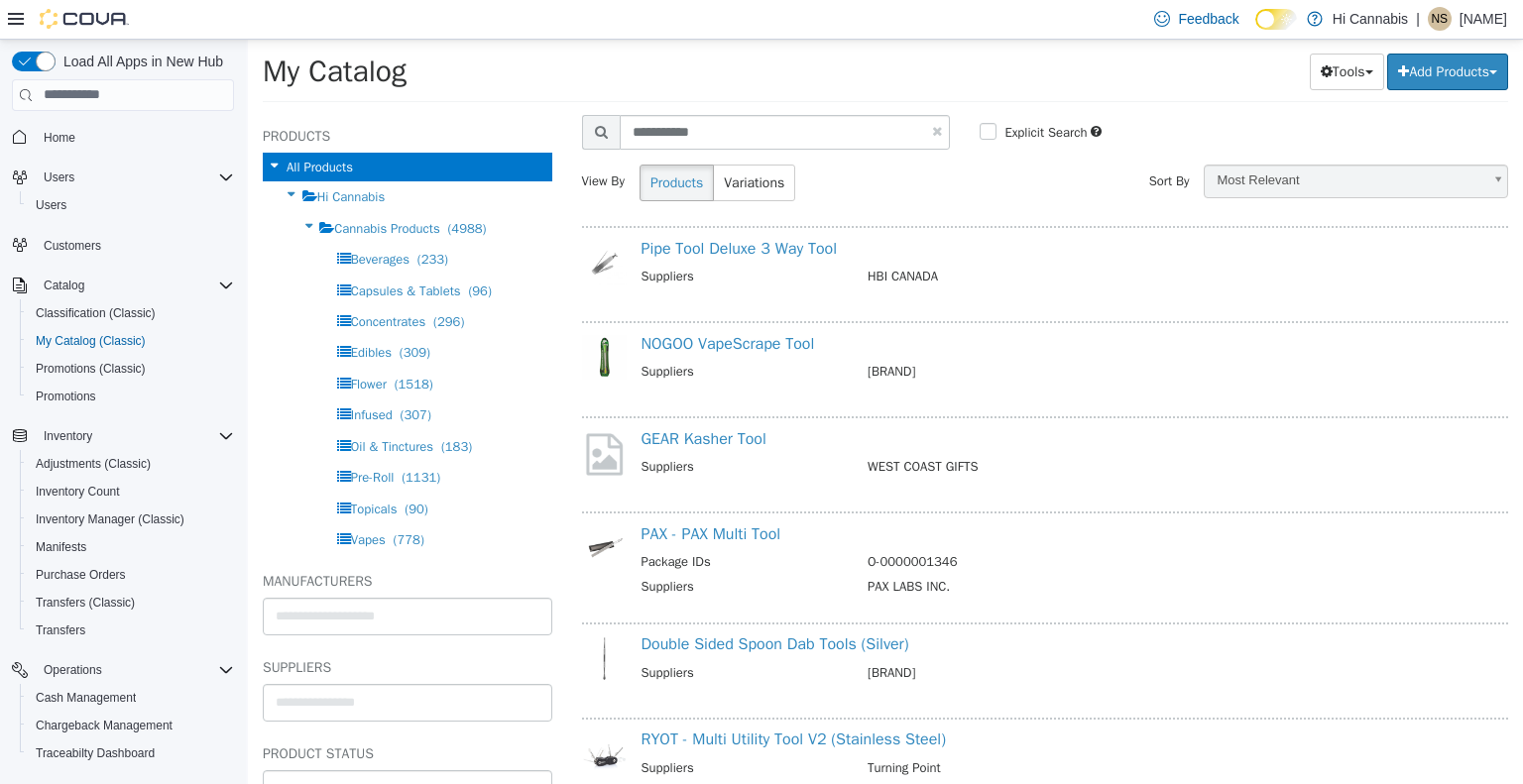 scroll, scrollTop: 0, scrollLeft: 0, axis: both 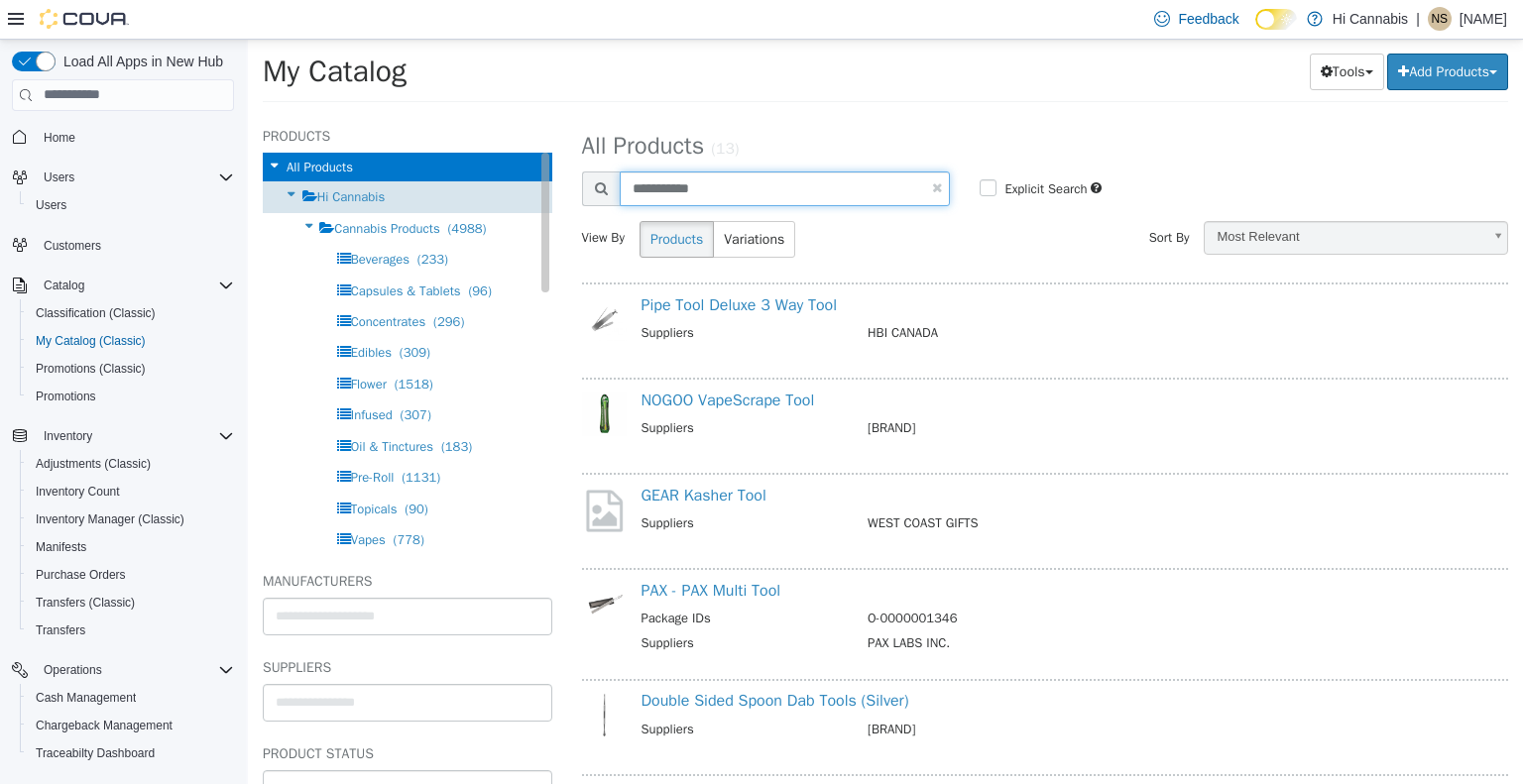 drag, startPoint x: 717, startPoint y: 187, endPoint x: 412, endPoint y: 187, distance: 305 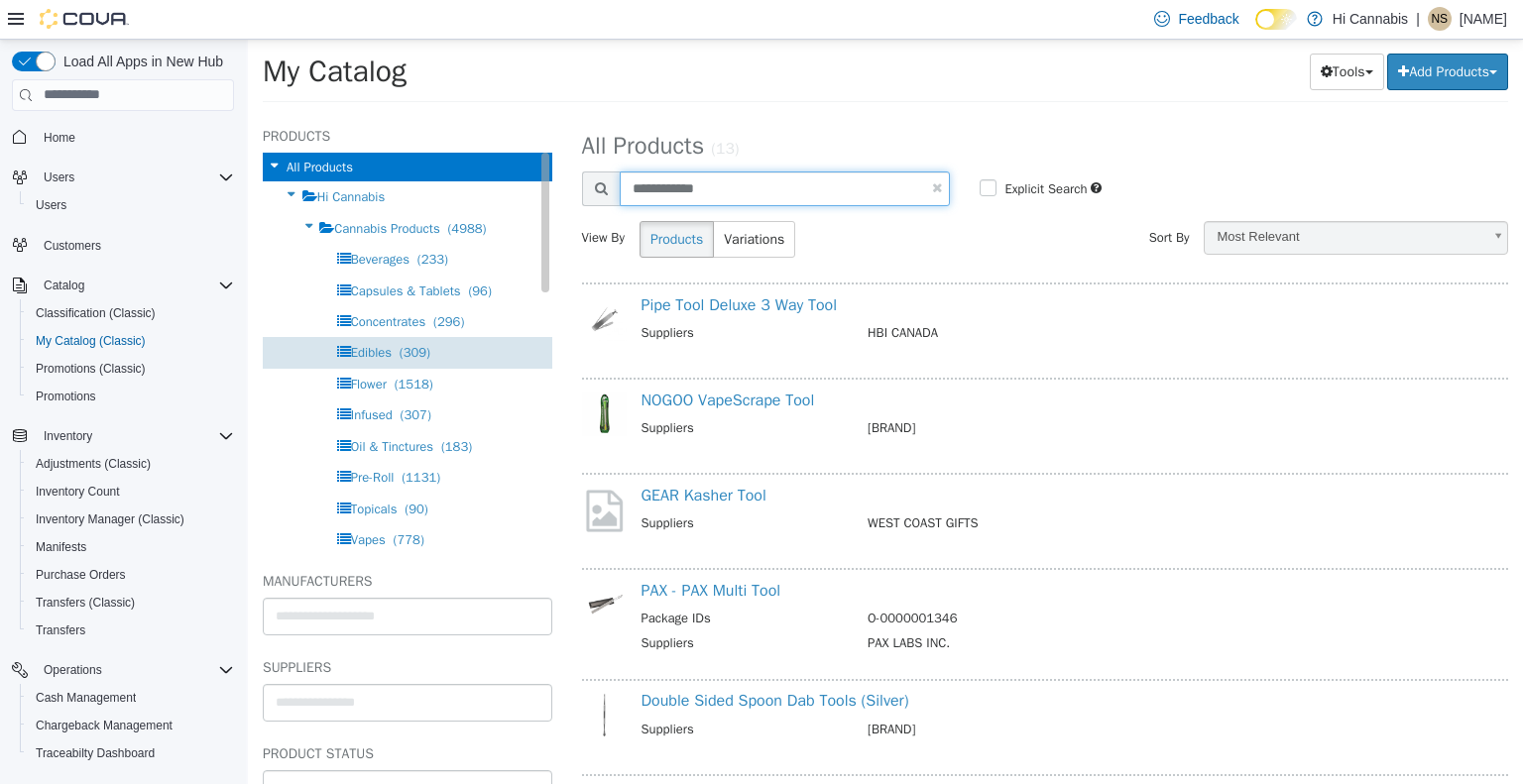 type on "**********" 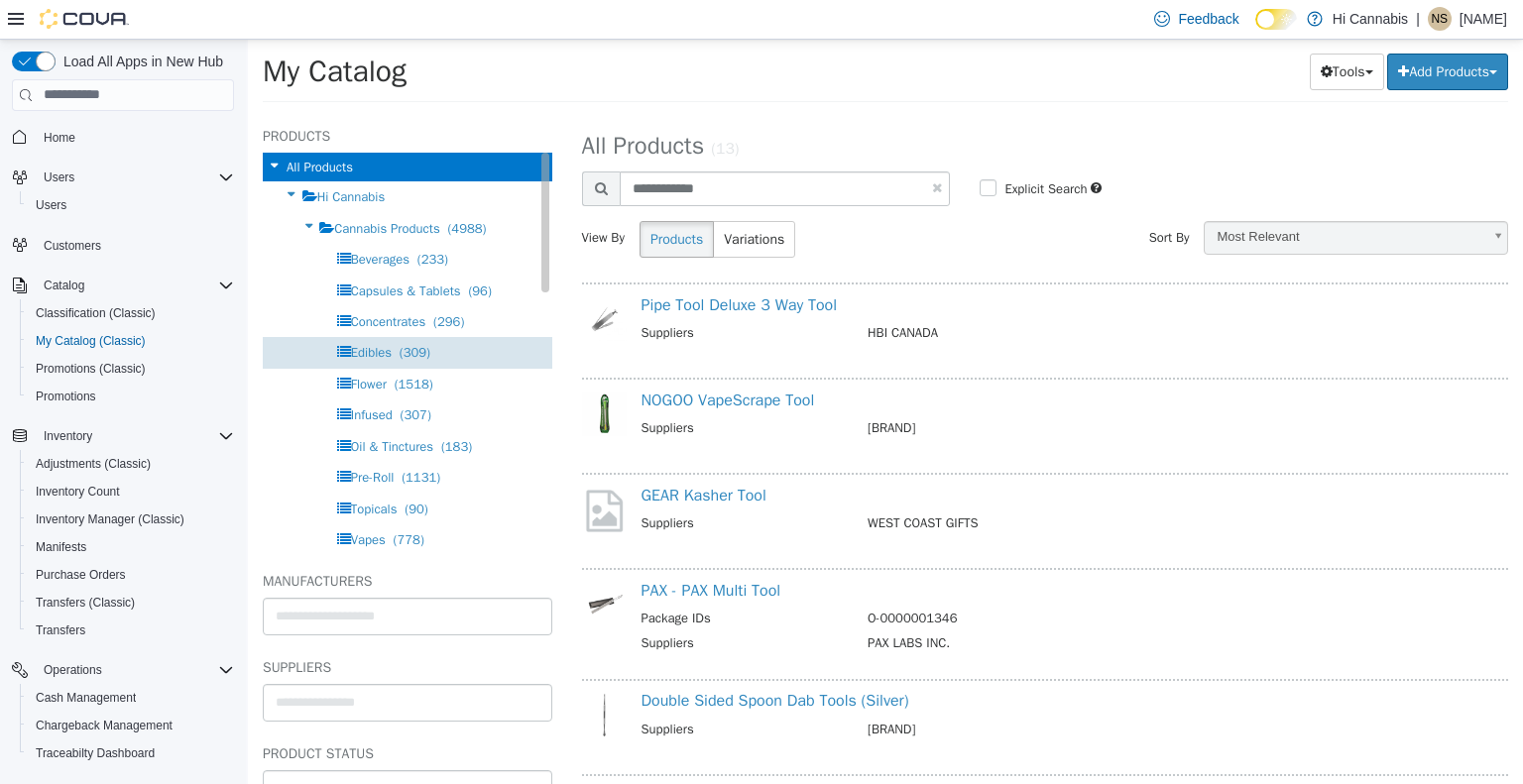 click on "Edibles
([NUMBER])" at bounding box center [391, 351] 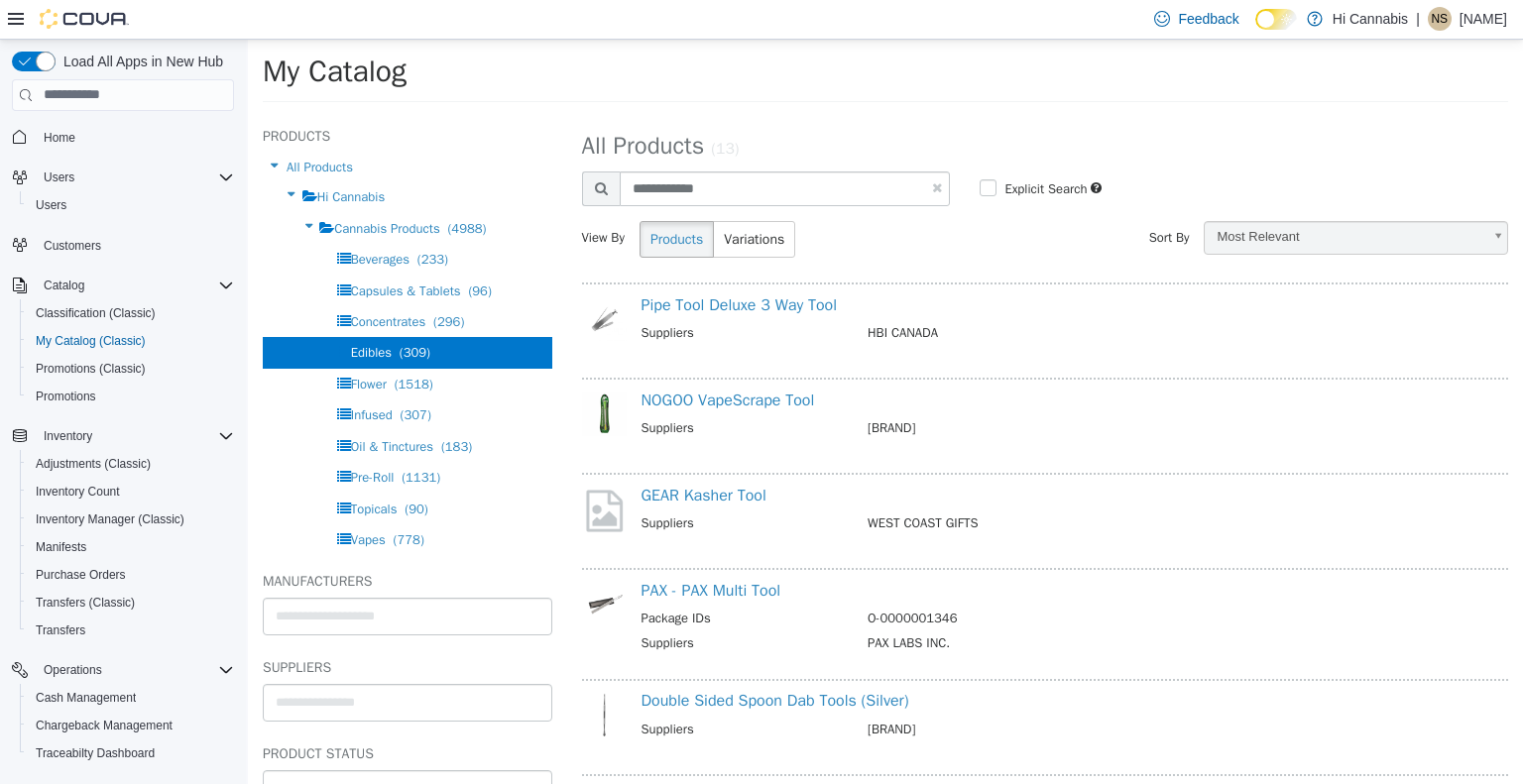 select on "**********" 